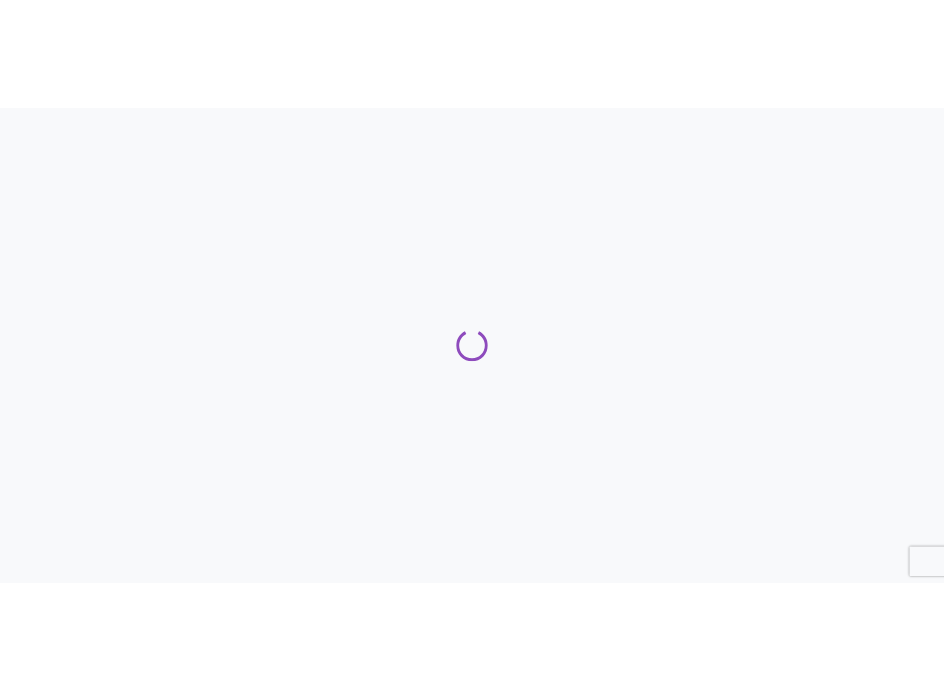 scroll, scrollTop: 0, scrollLeft: 0, axis: both 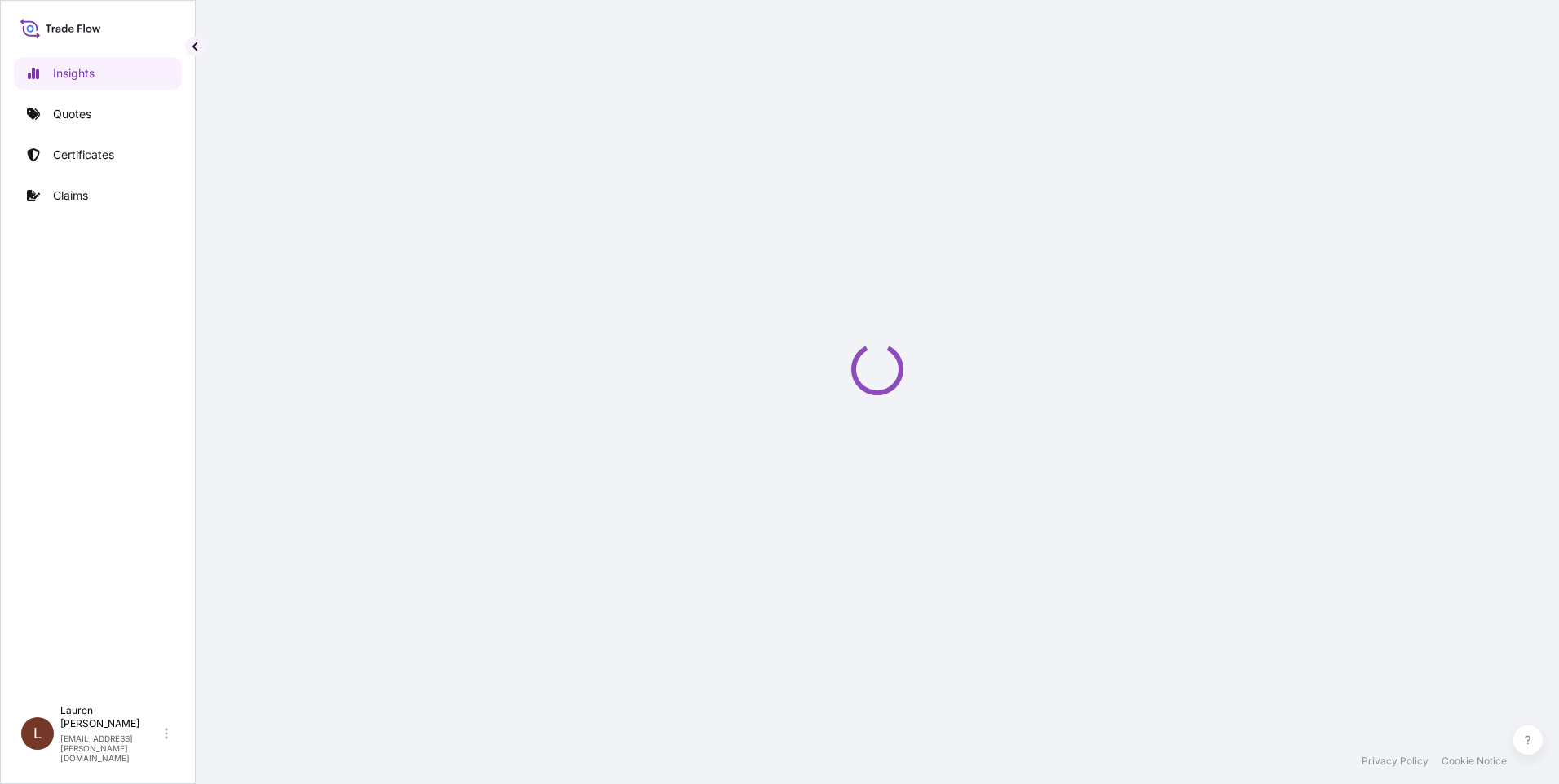 select on "2025" 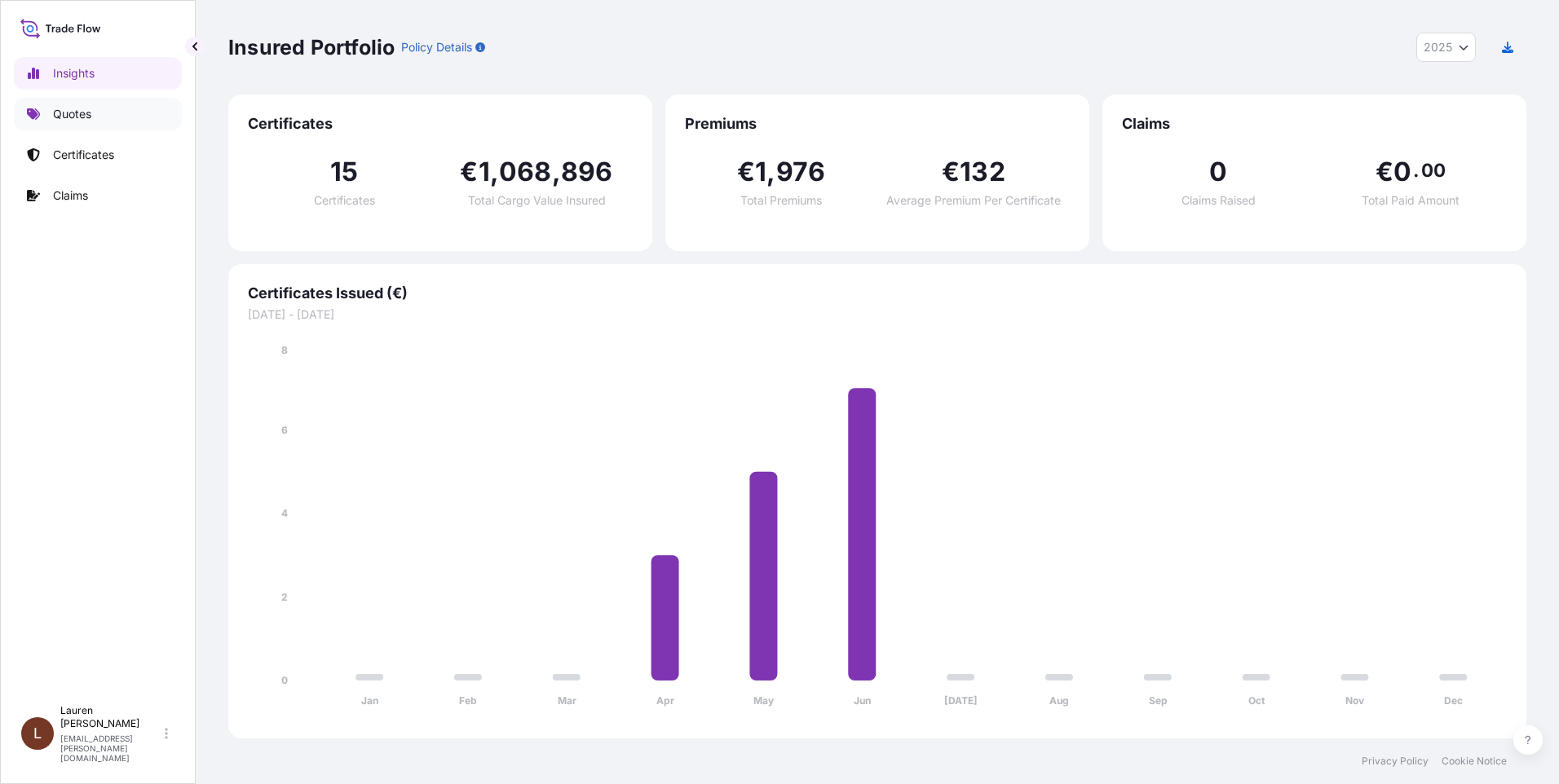 click on "Quotes" at bounding box center (98, 114) 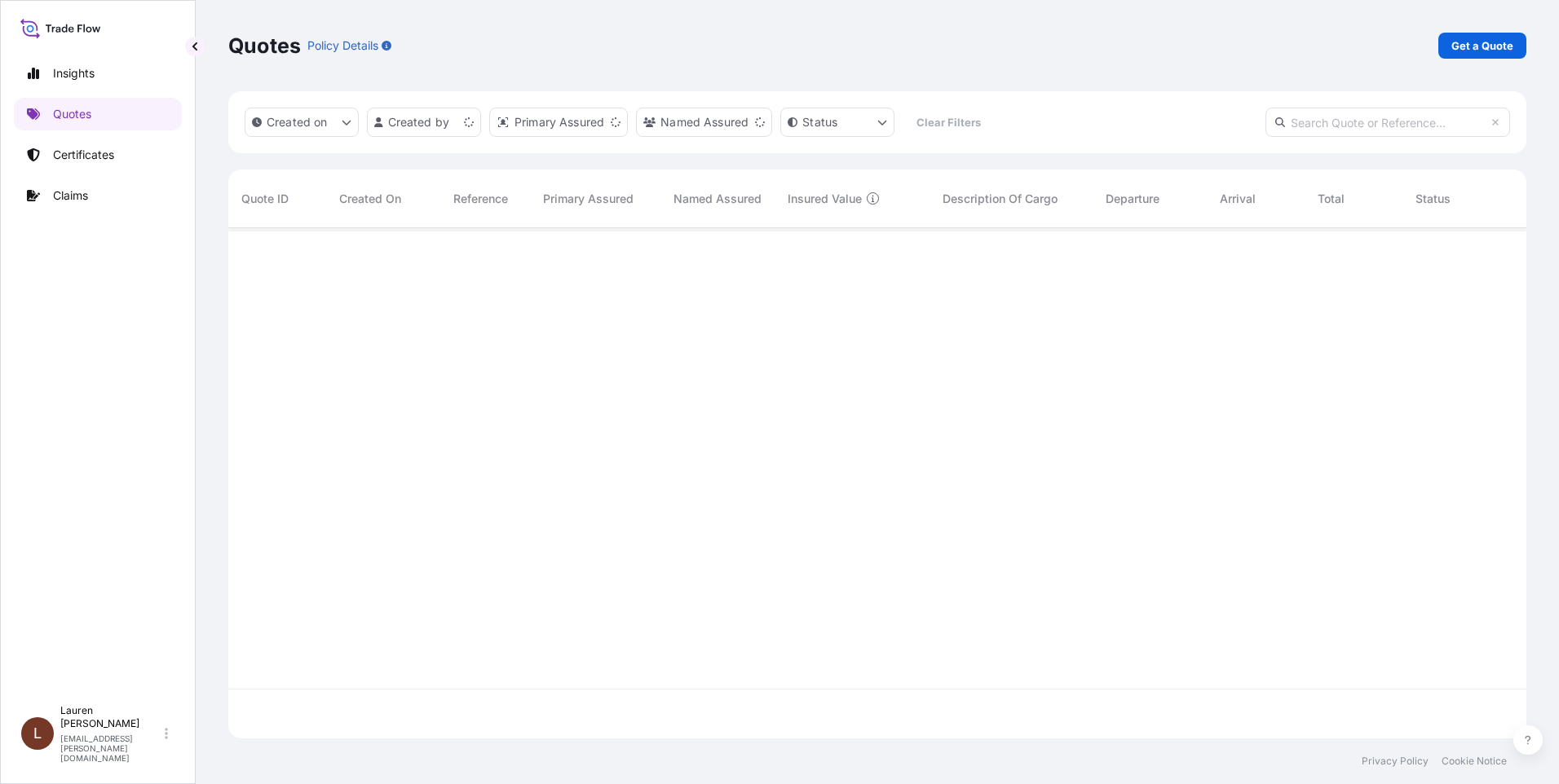 scroll, scrollTop: 13, scrollLeft: 13, axis: both 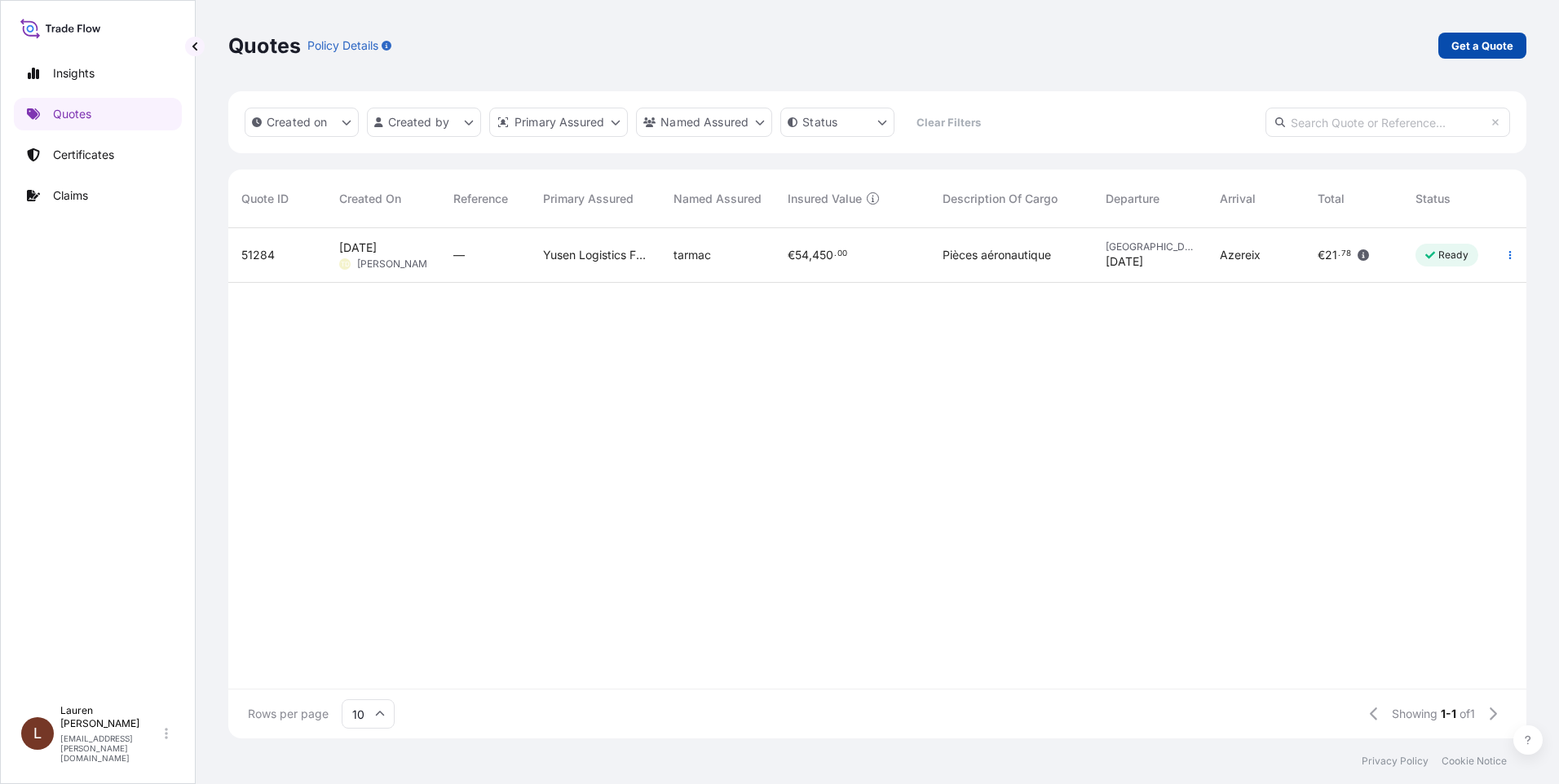 click on "Get a Quote" at bounding box center [1482, 46] 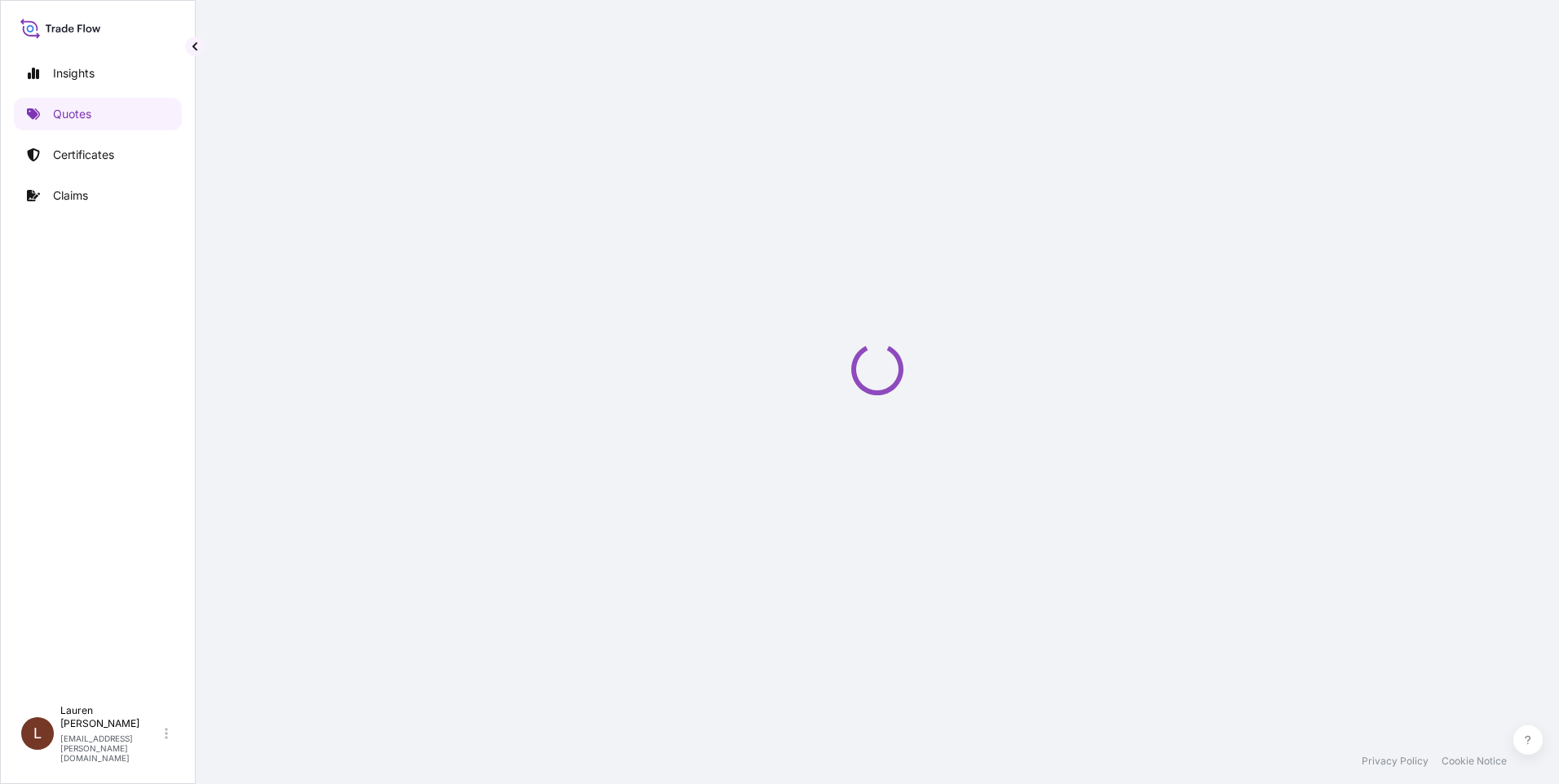 select on "Road / Inland" 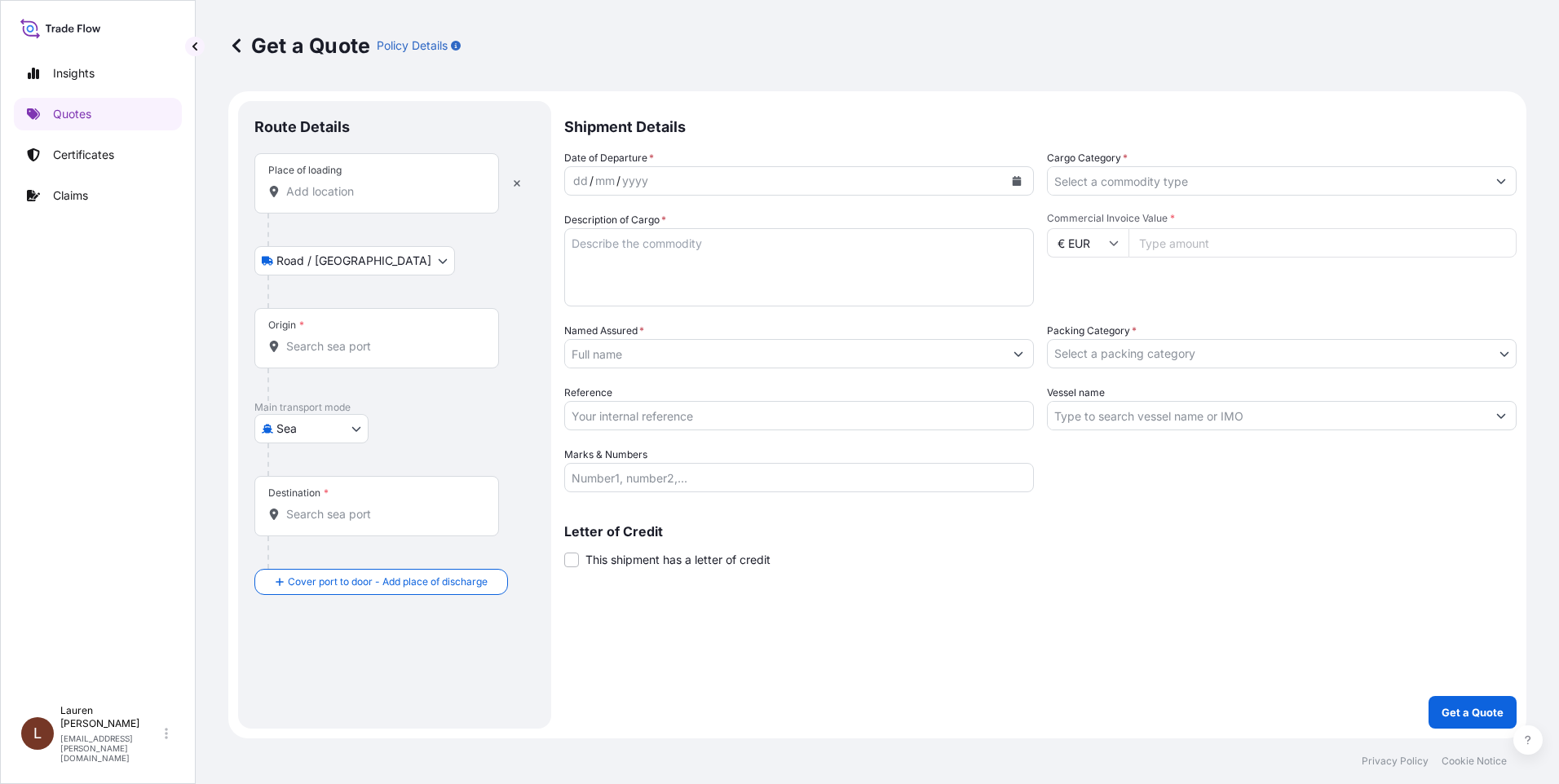 click on "Place of loading" at bounding box center (382, 192) 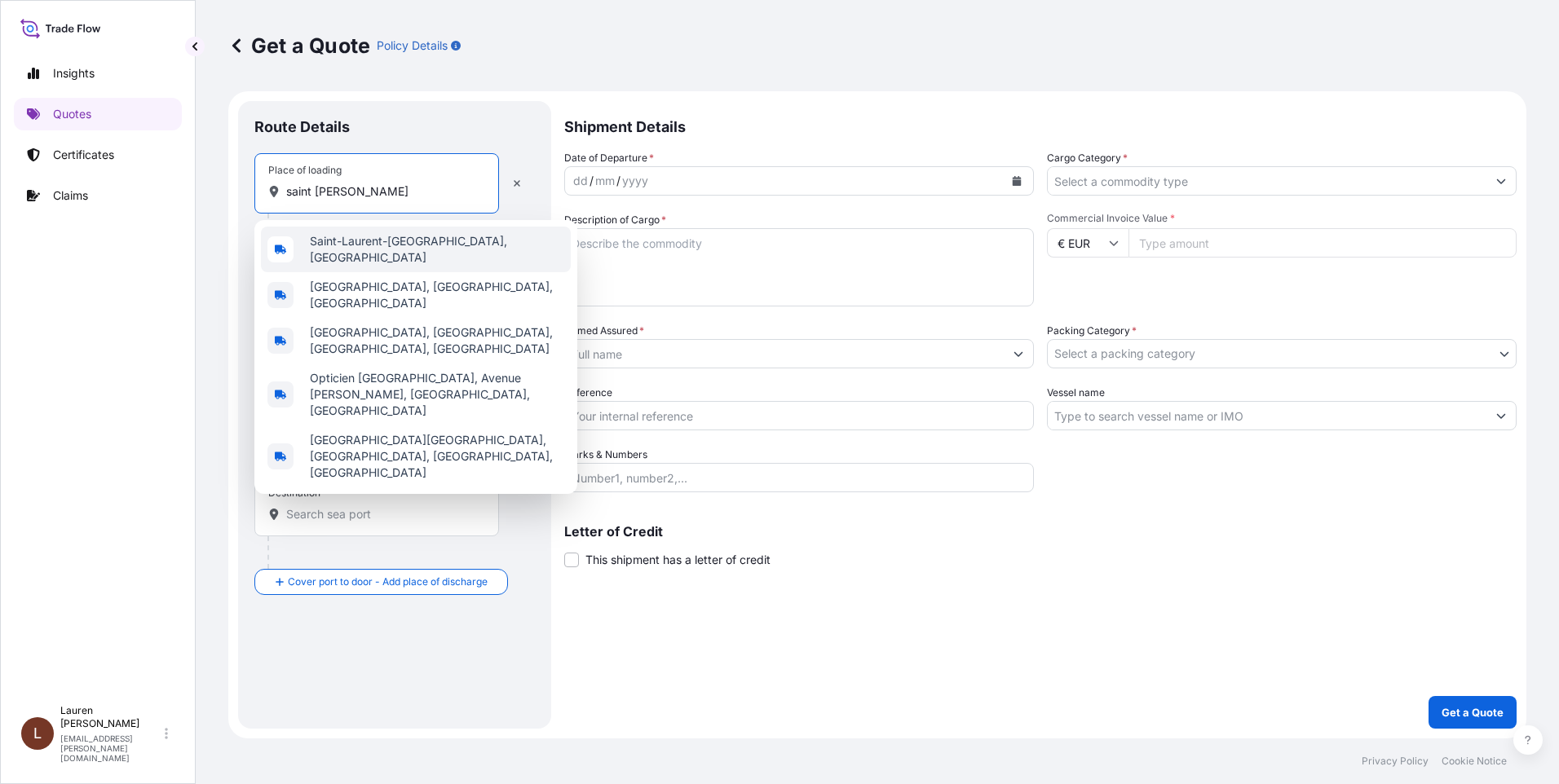 click on "Saint-Laurent-Blangy, France" at bounding box center (437, 249) 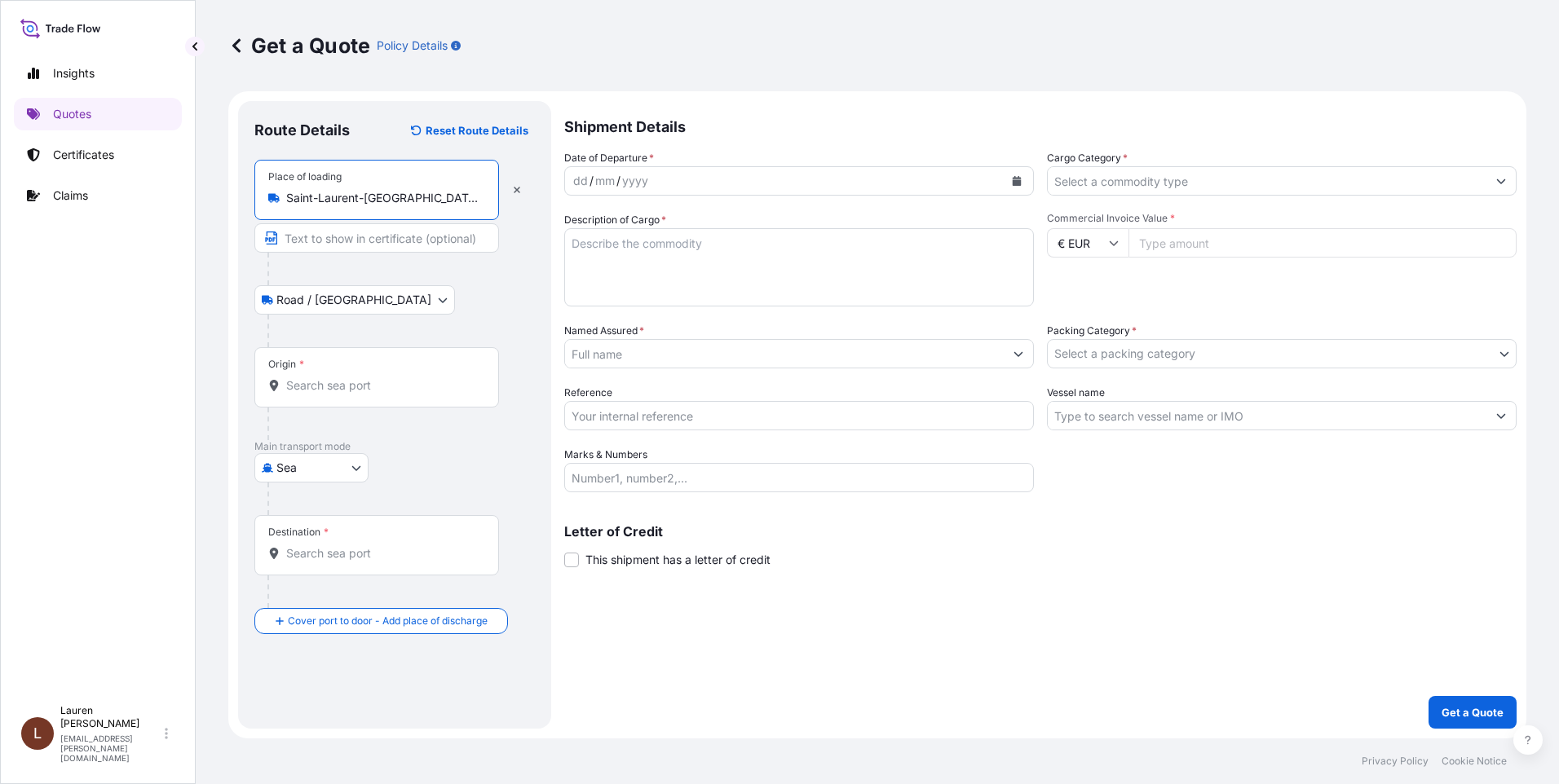 type on "Saint-Laurent-Blangy, France" 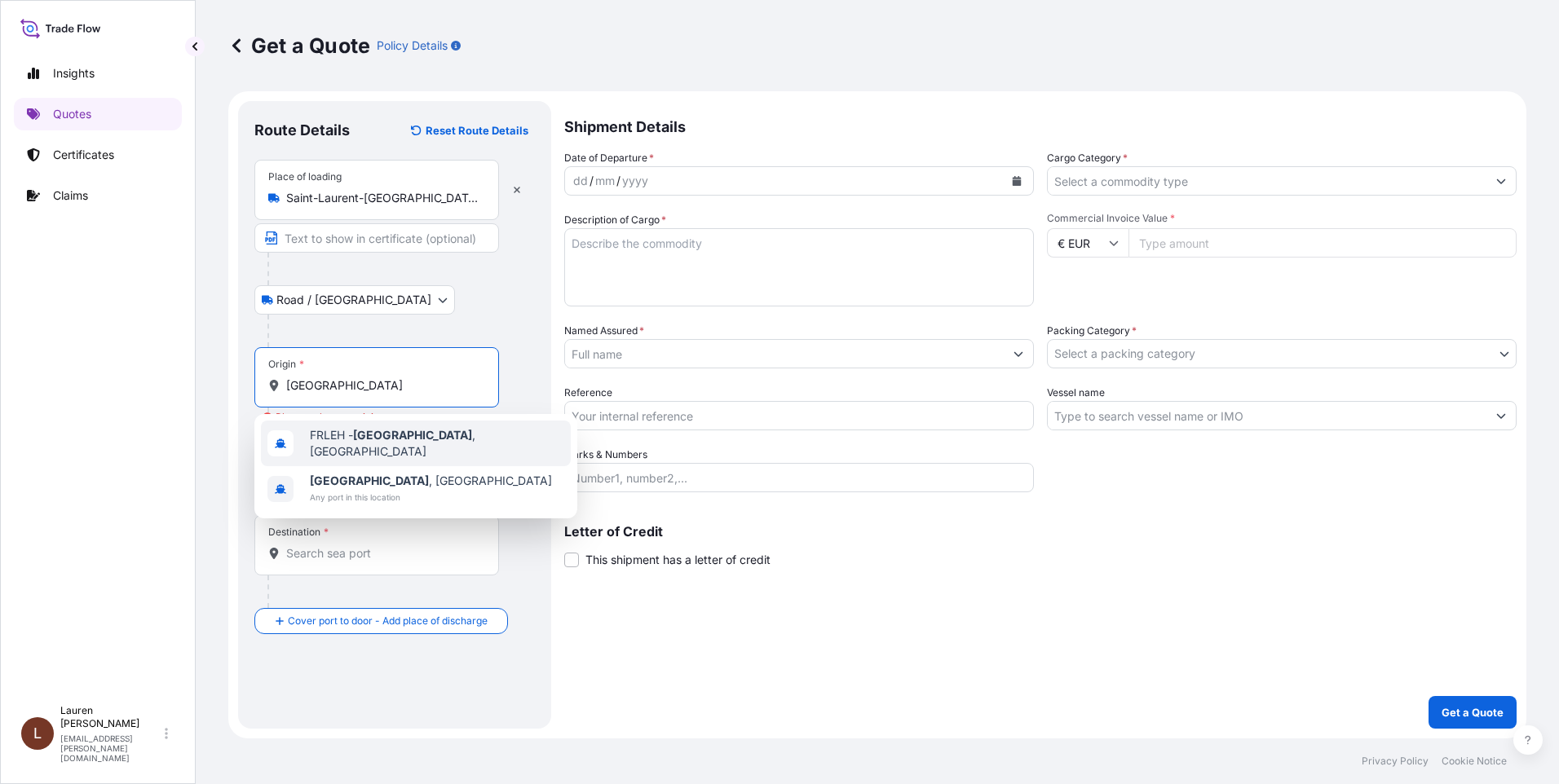 click on "FRLEH -  Le Havre , France" at bounding box center (437, 443) 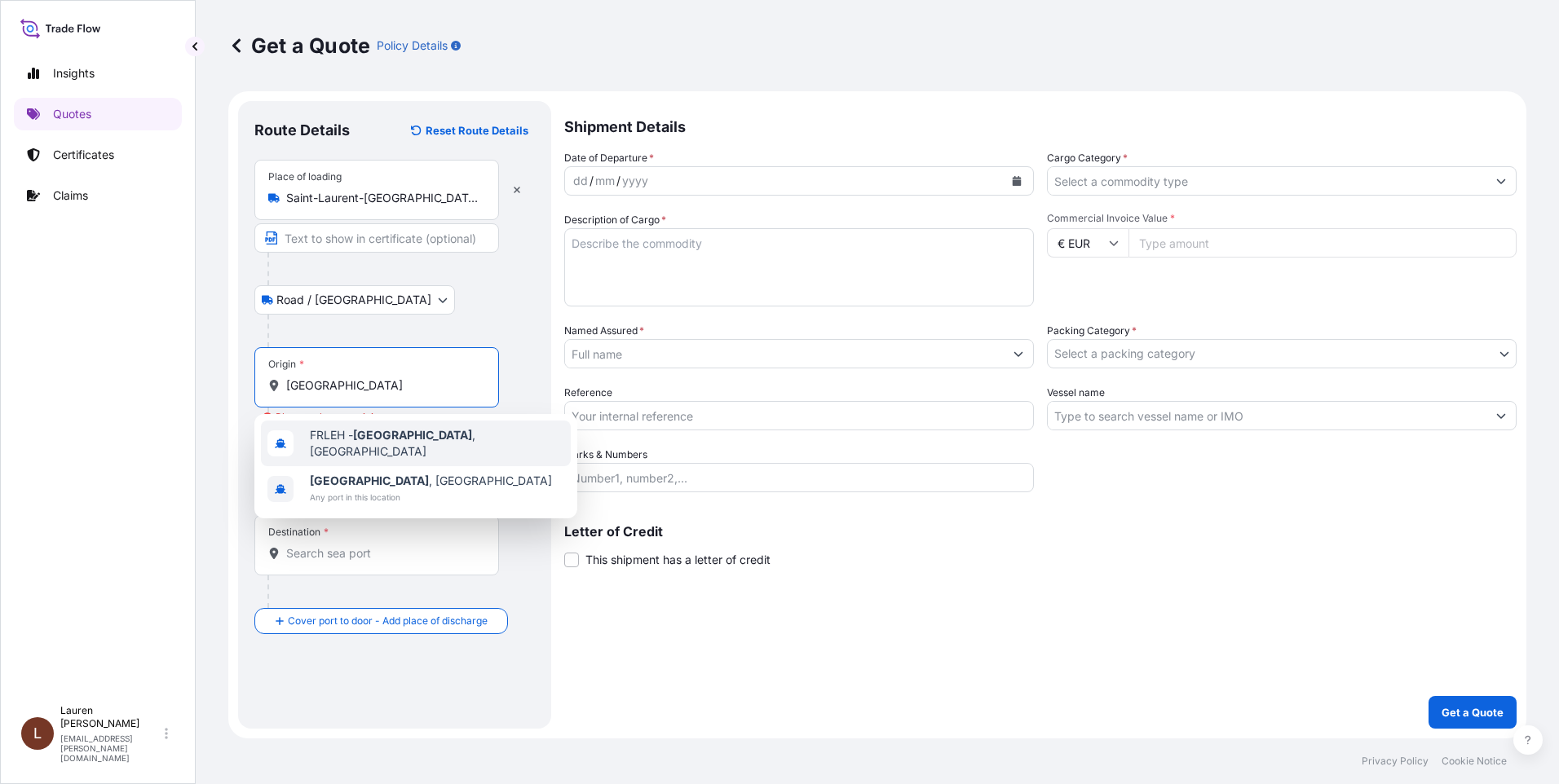 type on "FRLEH - Le Havre, France" 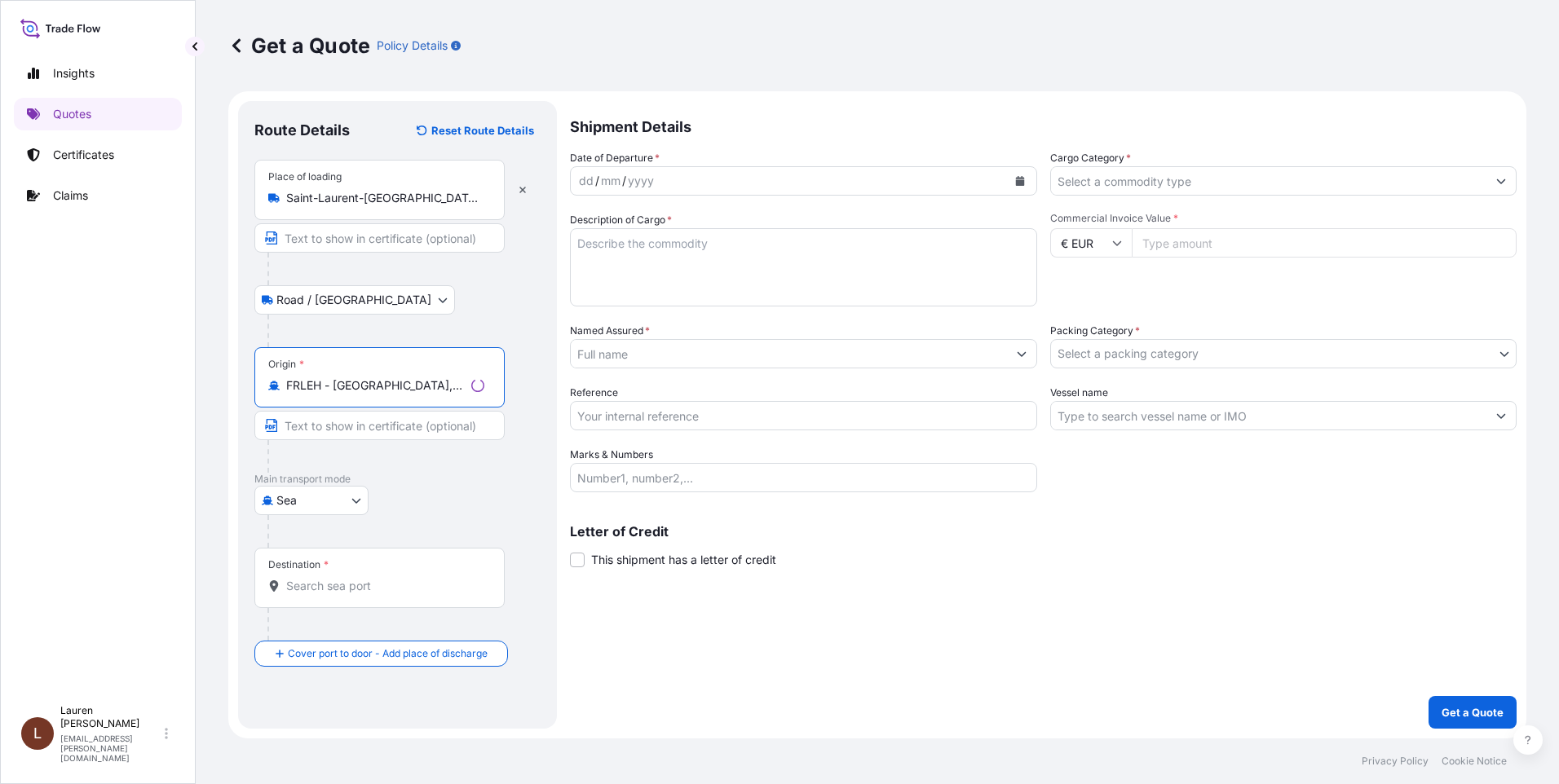 click on "Destination *" at bounding box center [379, 578] 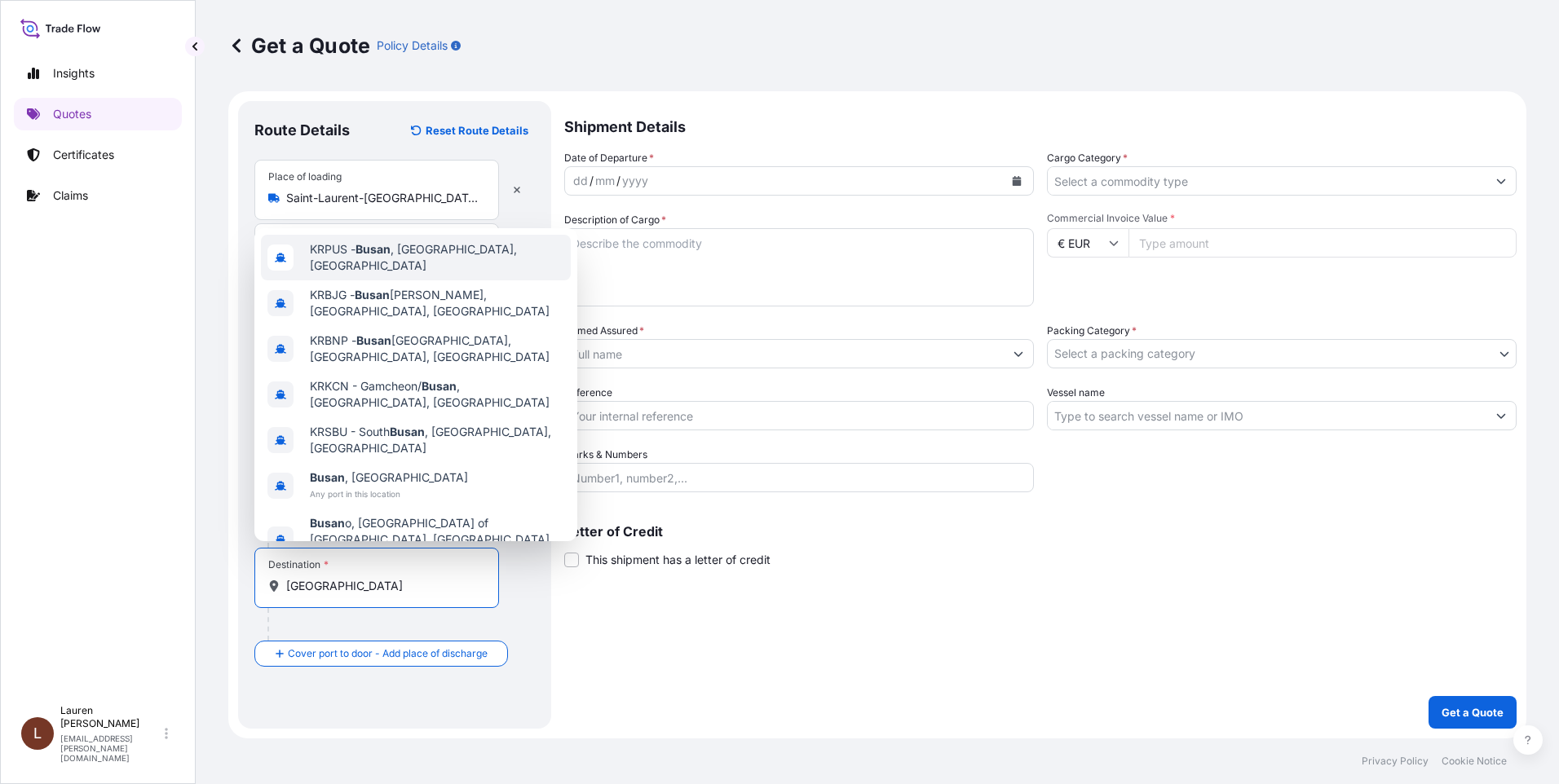 click on "KRPUS -  Busan , Korea, South" at bounding box center [416, 258] 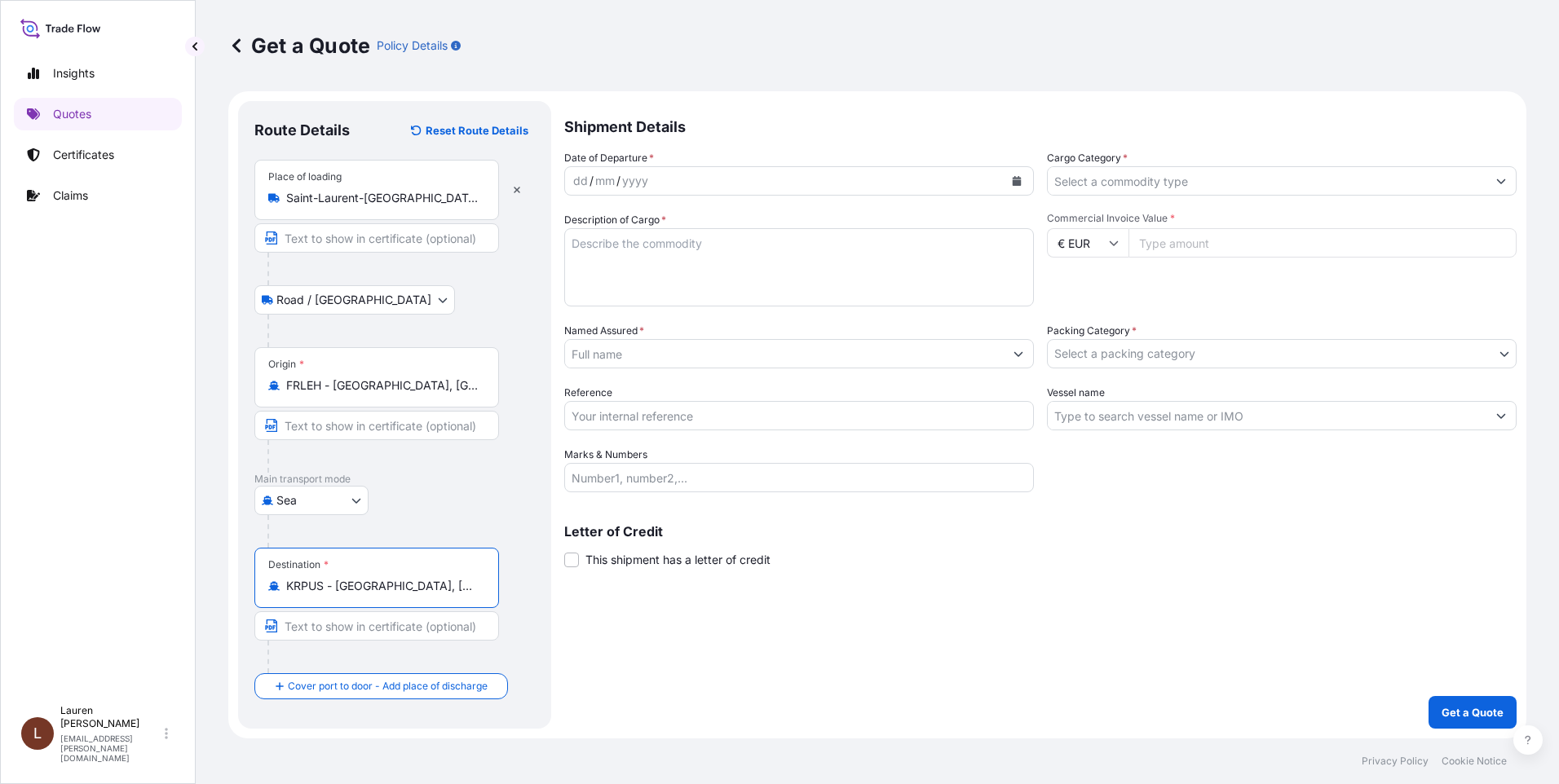 type on "KRPUS - Busan, Korea, South" 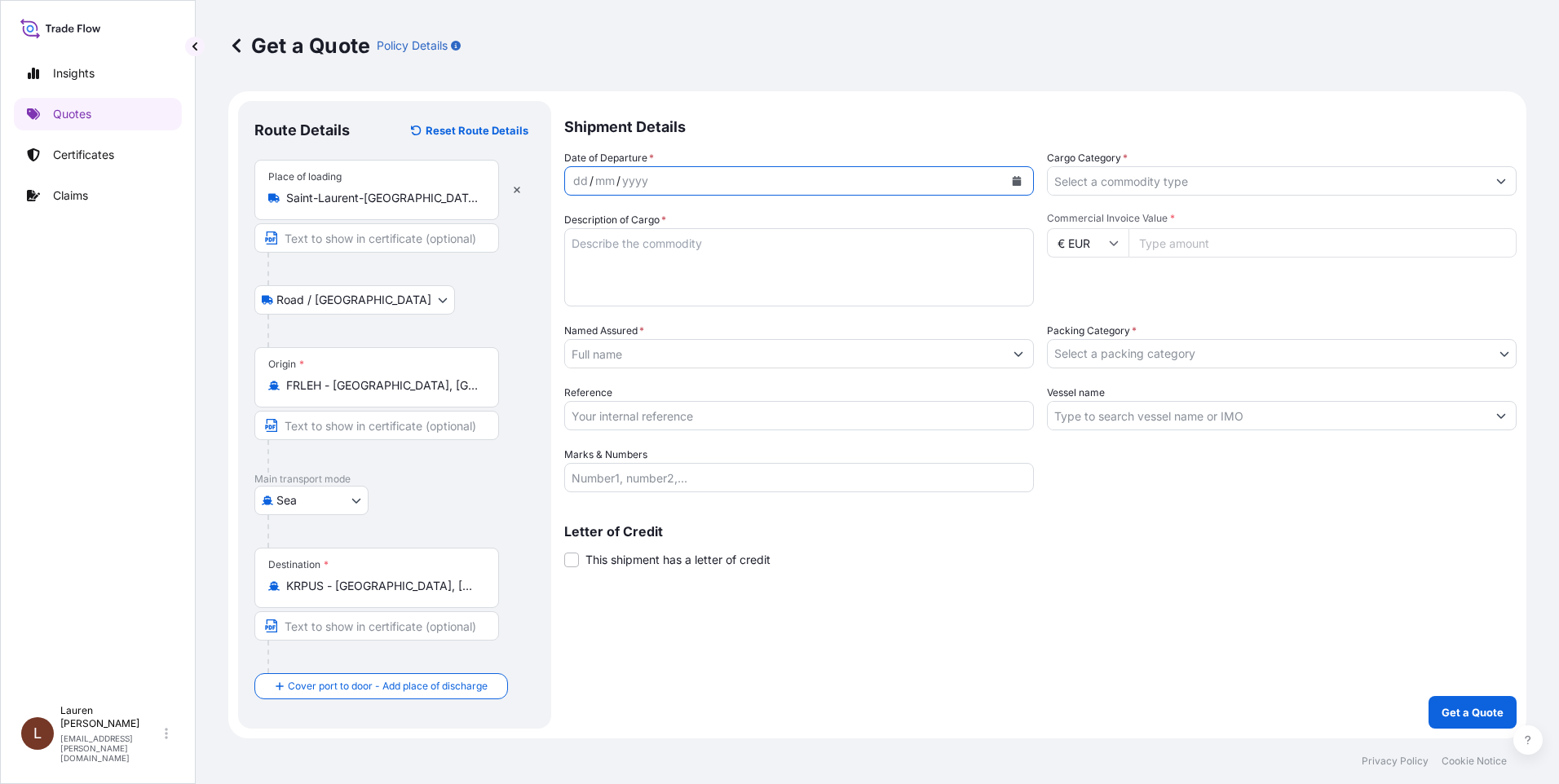 click at bounding box center (1017, 181) 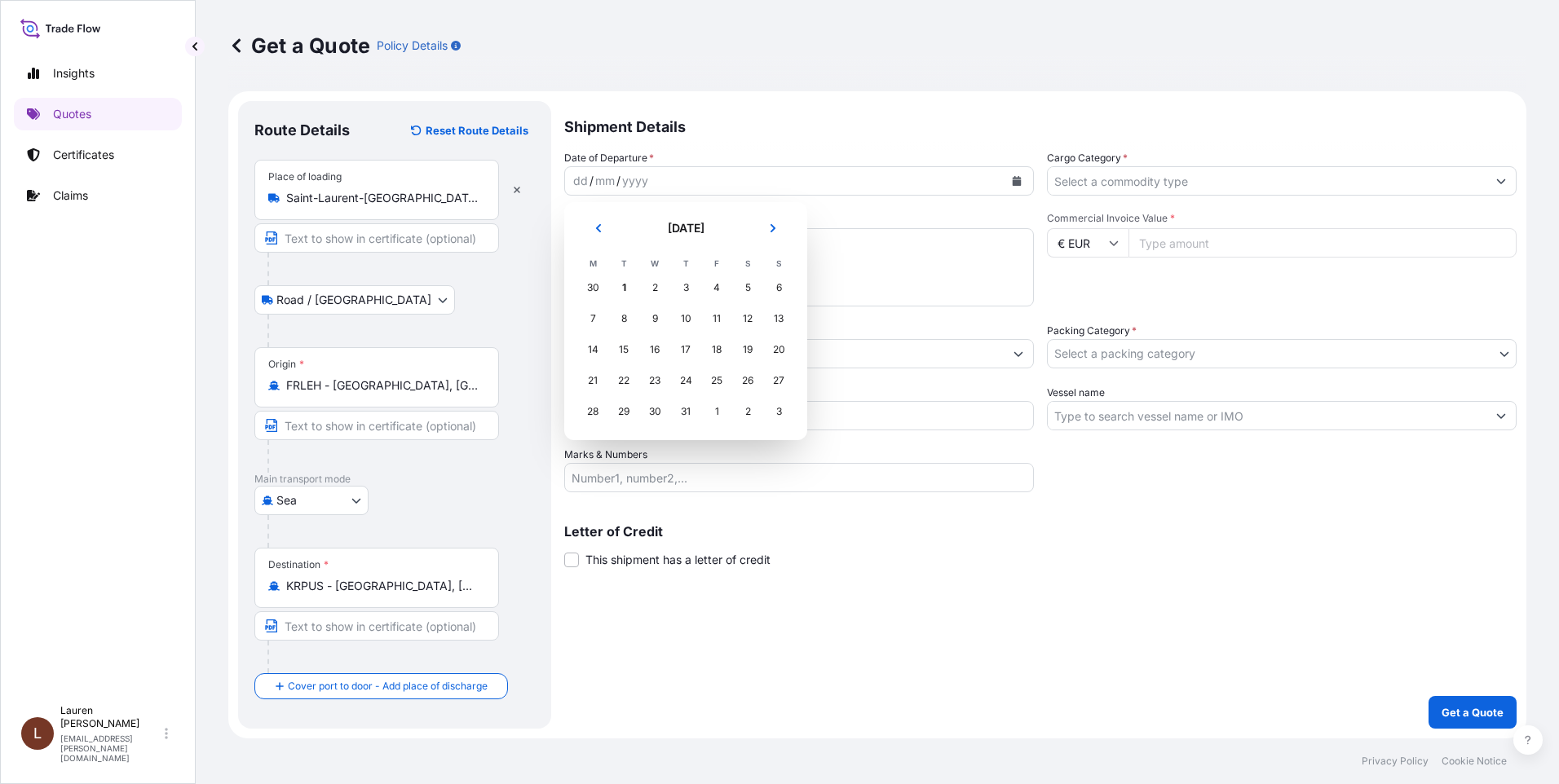 click on "30" at bounding box center (593, 288) 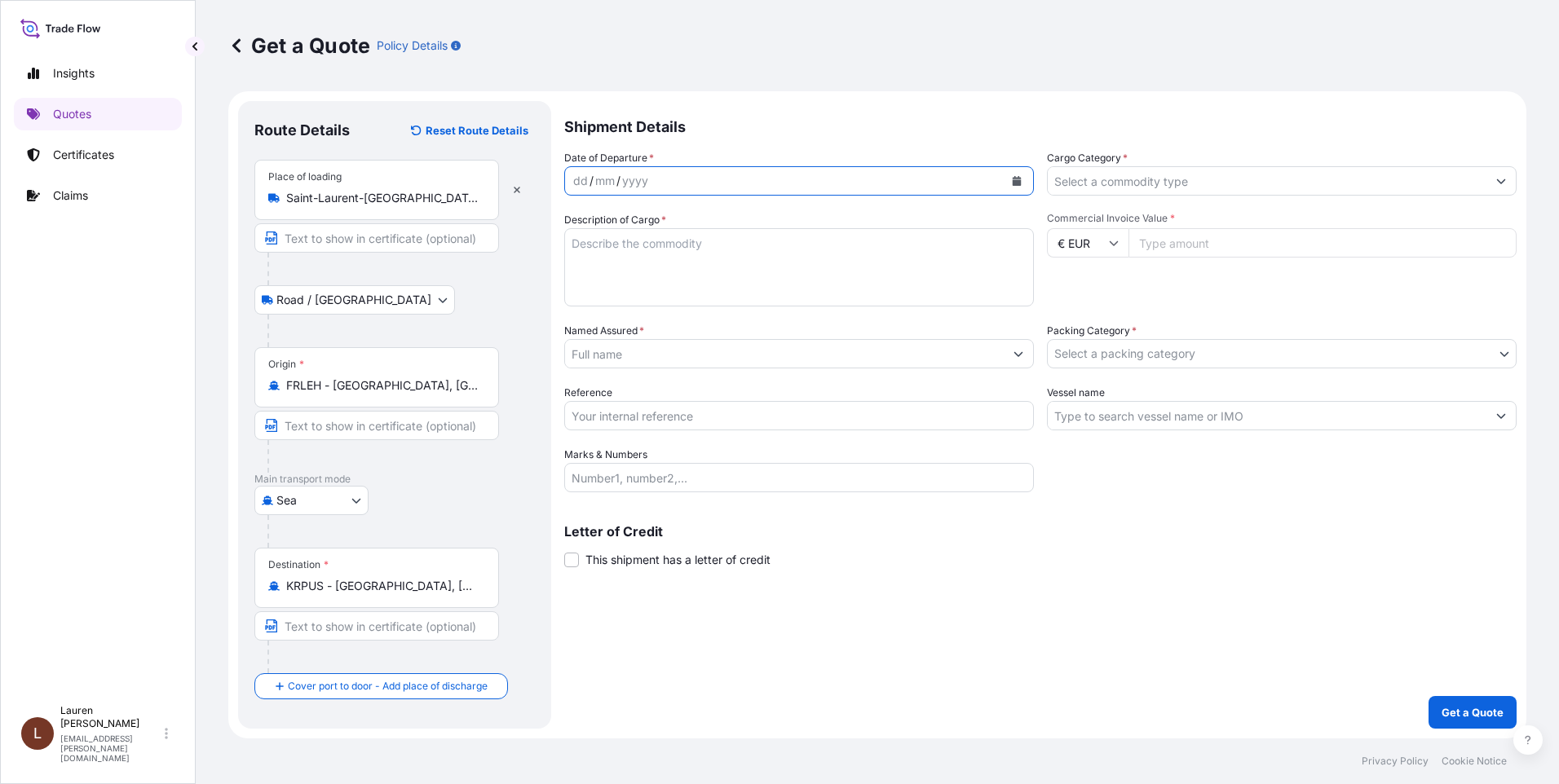 click 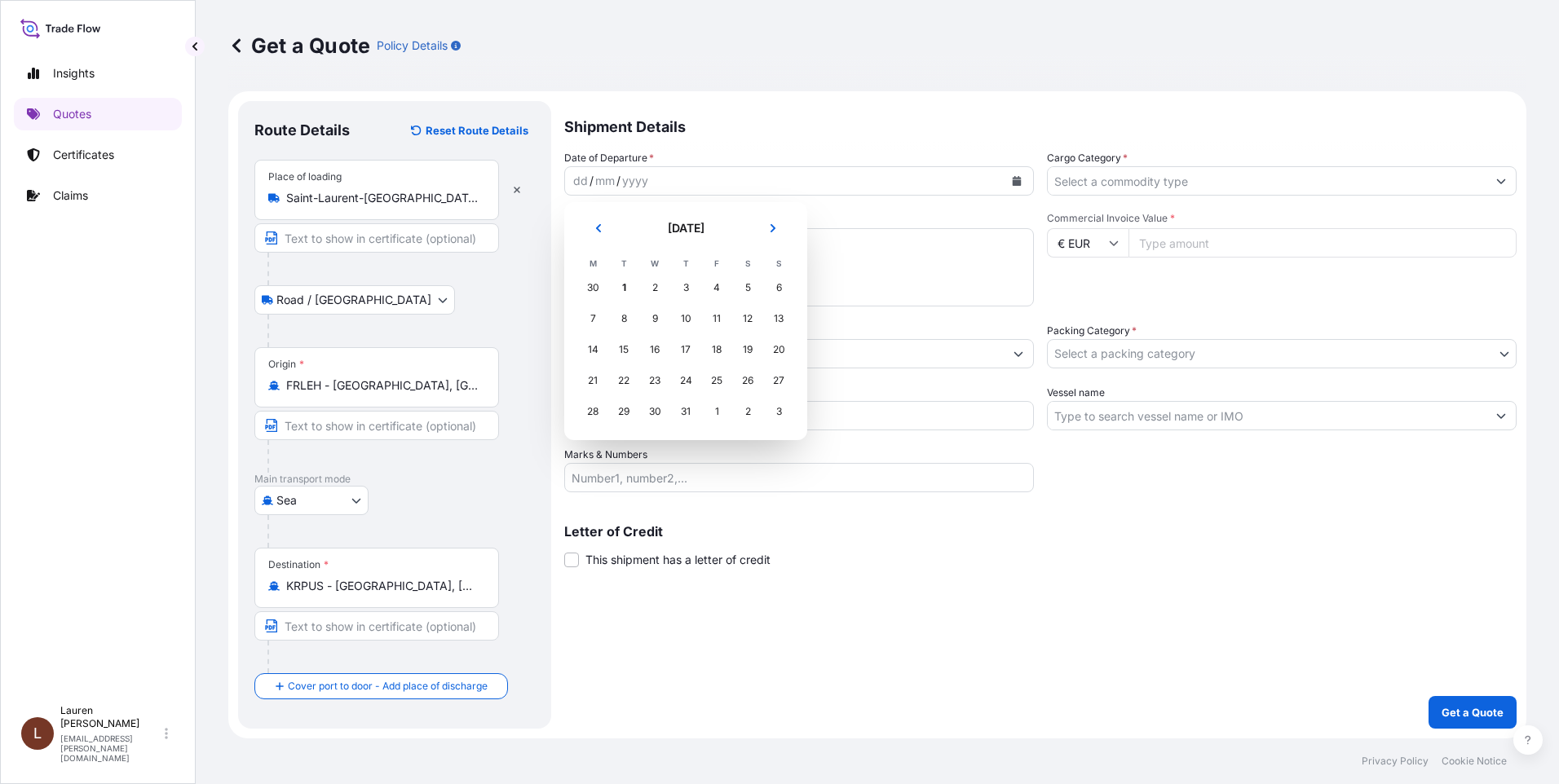 click on "30" at bounding box center [593, 288] 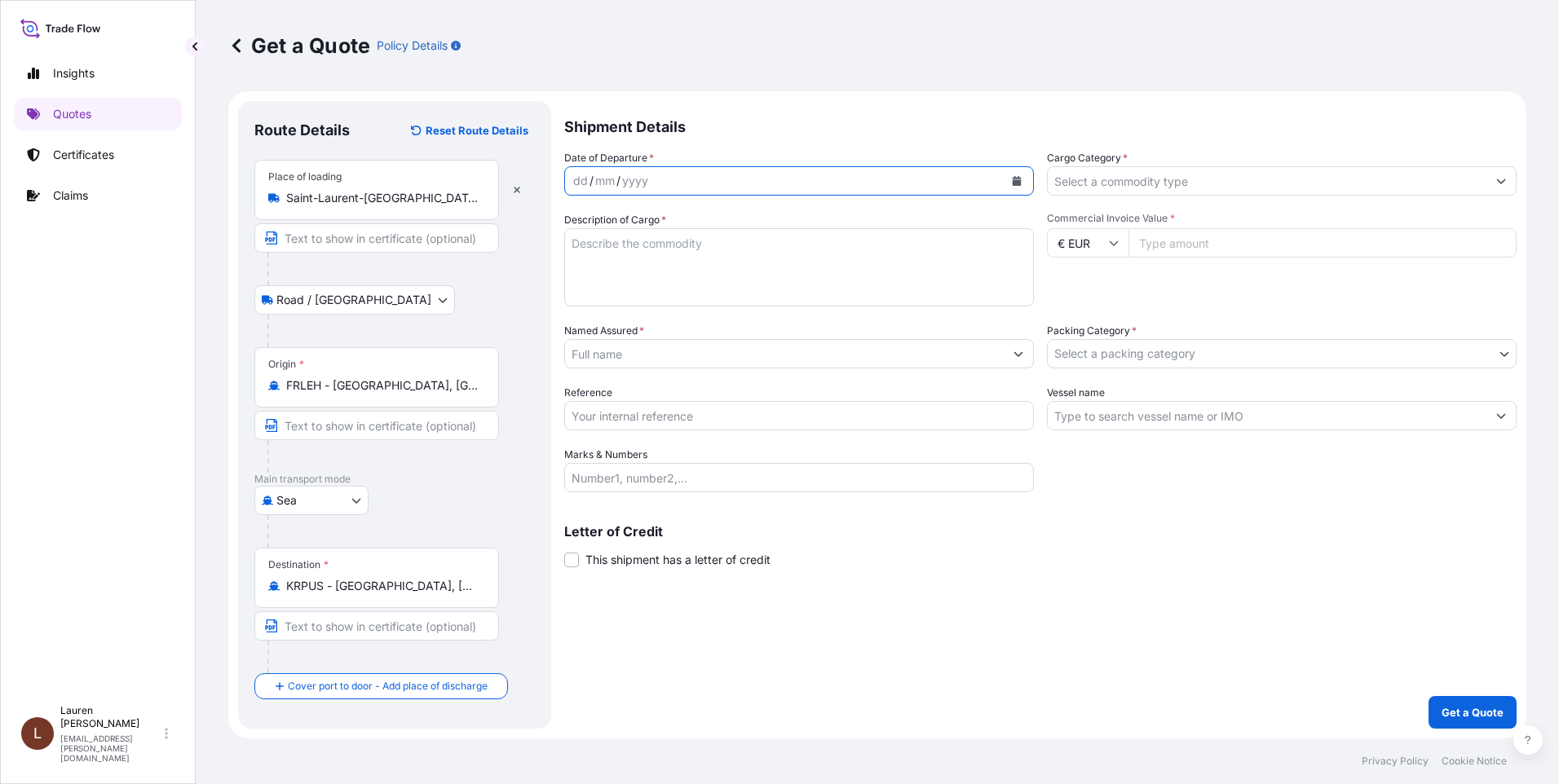 click 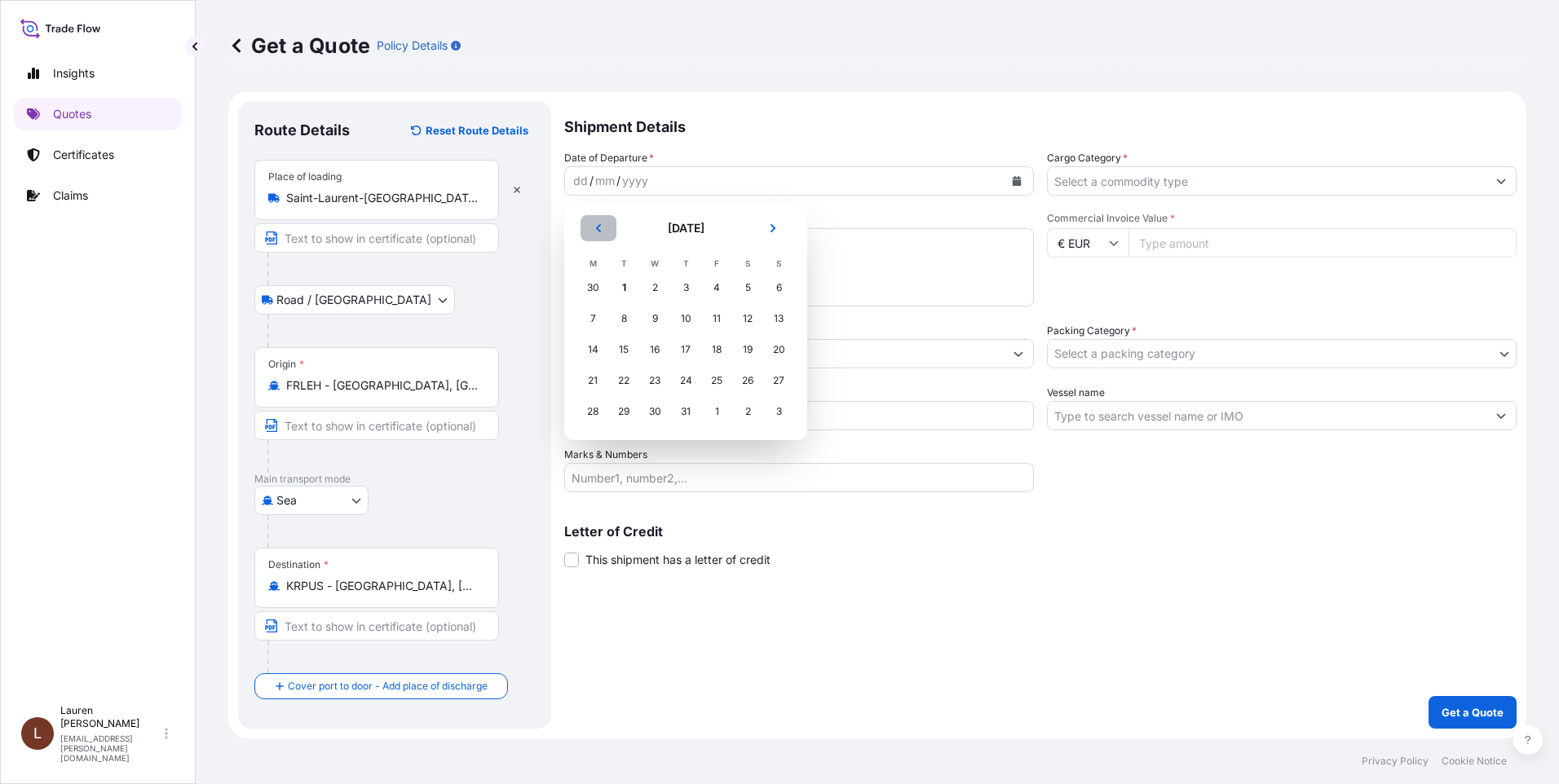 click 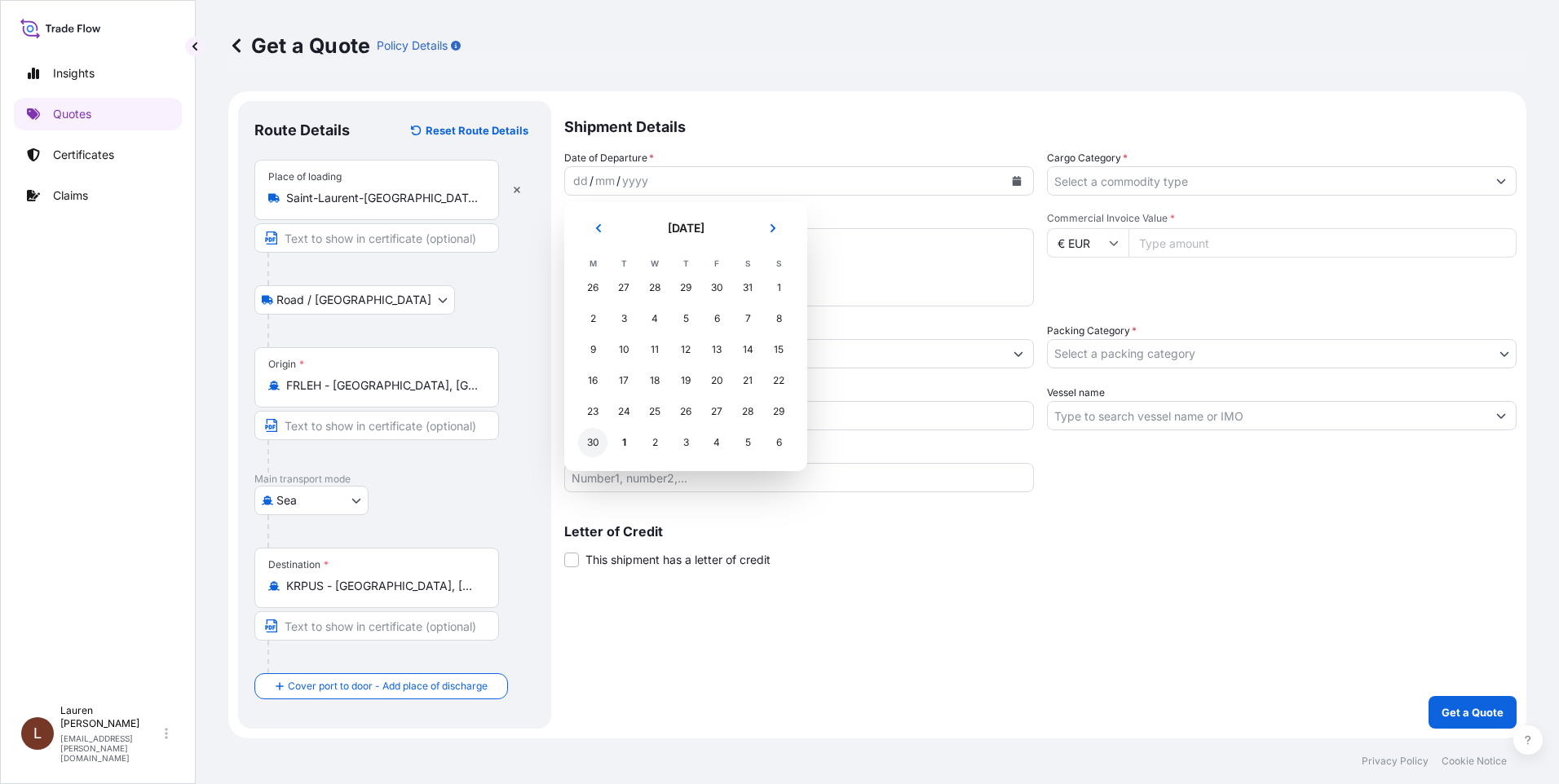click on "30" at bounding box center (593, 443) 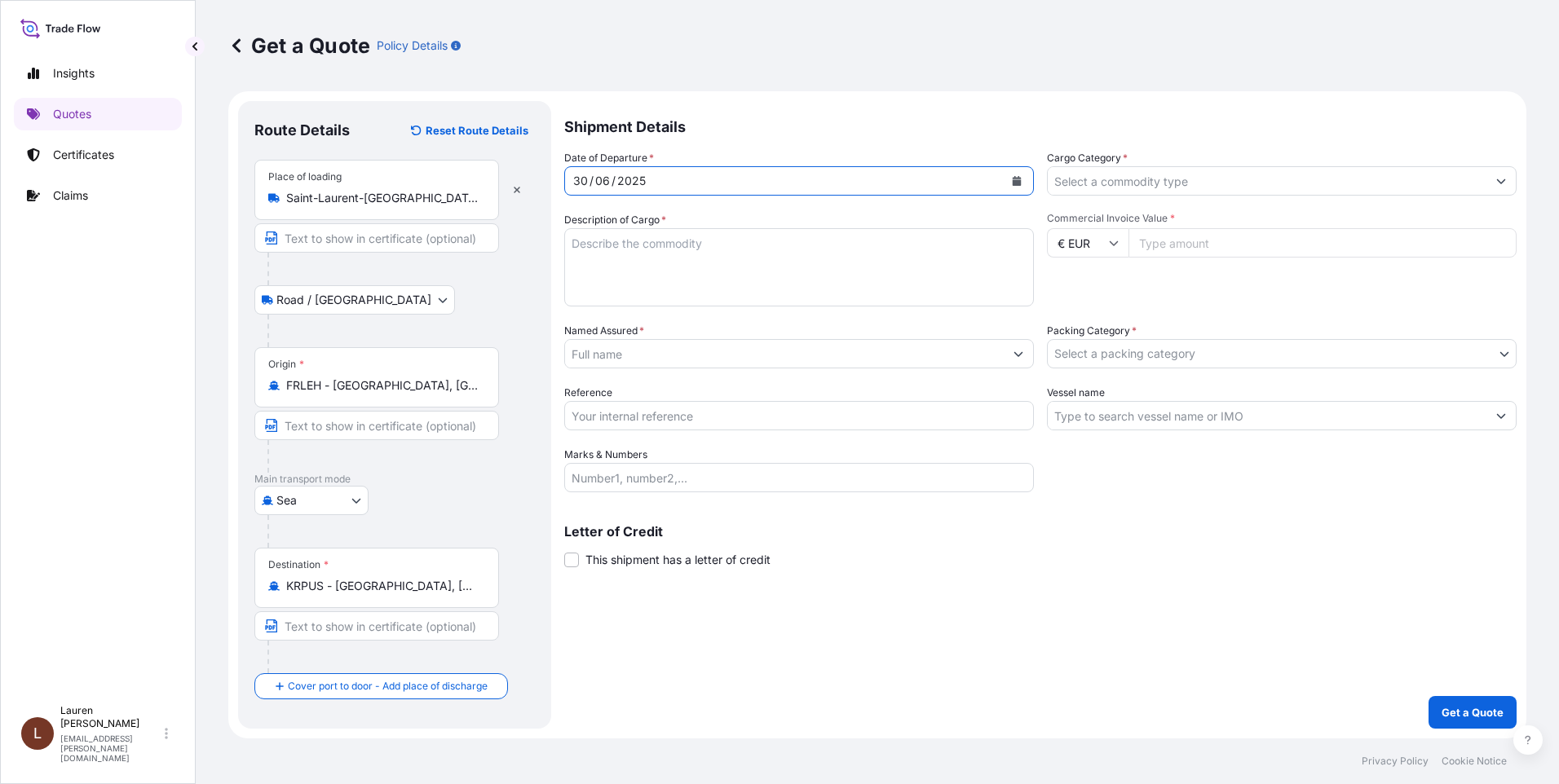 click on "Description of Cargo *" at bounding box center [799, 267] 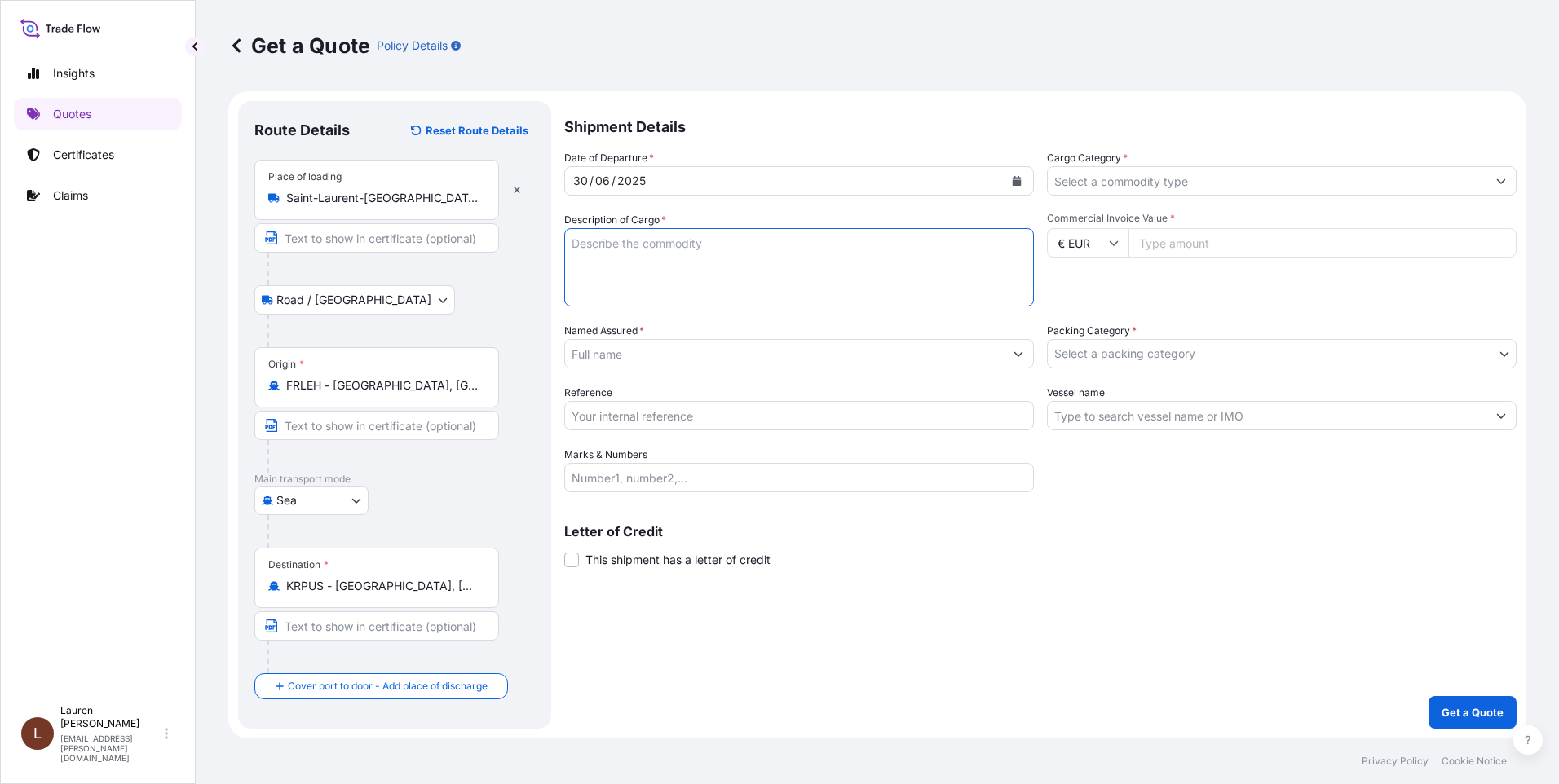click on "Description of Cargo *" at bounding box center [799, 267] 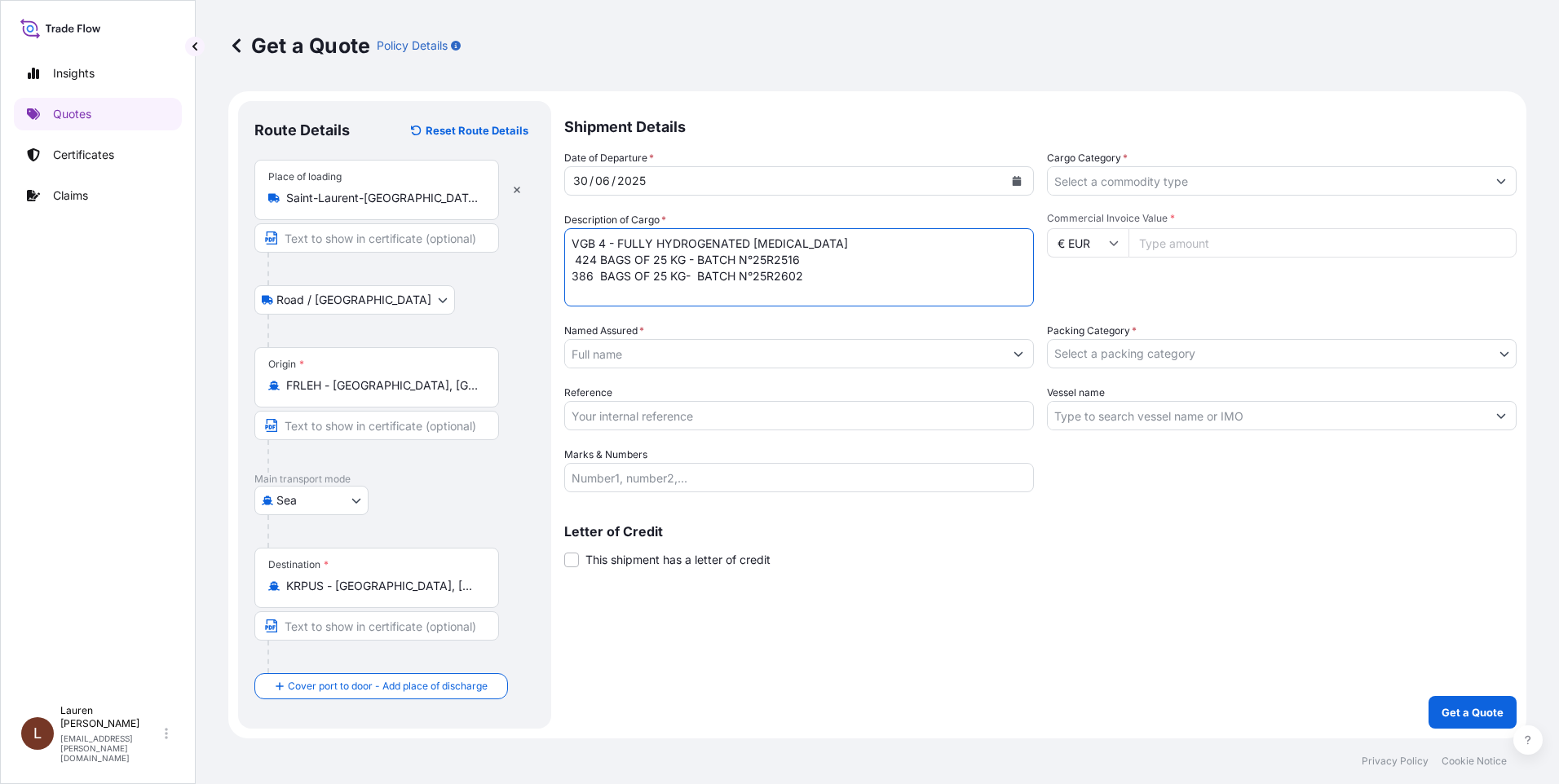 type on "VGB 4 - FULLY HYDROGENATED SOYBEAN OIL
424 BAGS OF 25 KG - BATCH N°25R2516
386  BAGS OF 25 KG-  BATCH N°25R2602" 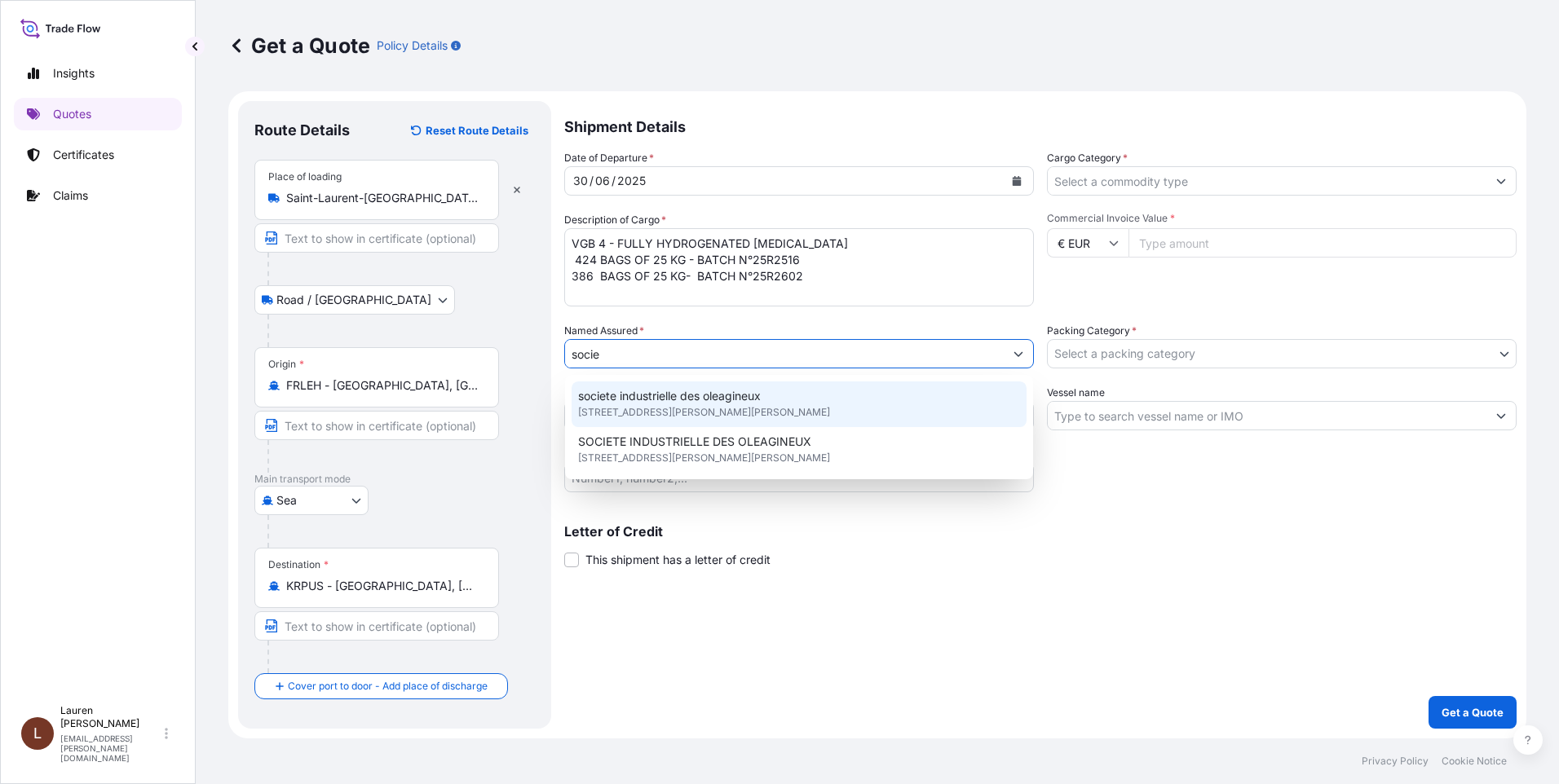 click on "societe industrielle des oleagineux 16 rue general de gaulle, 62053, SAINT LAURENT BLANGY, FRANCE" at bounding box center [799, 404] 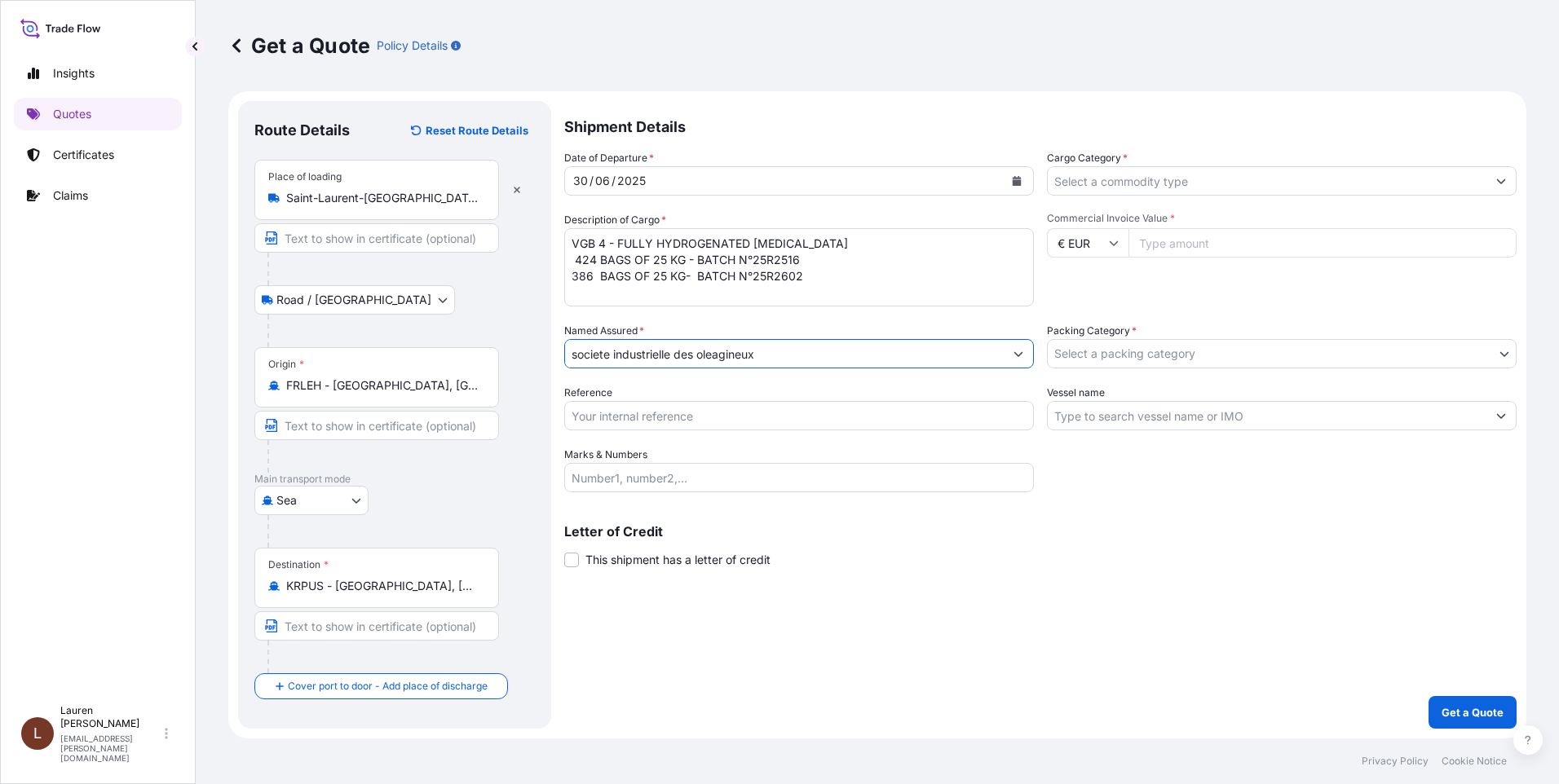 type on "societe industrielle des oleagineux" 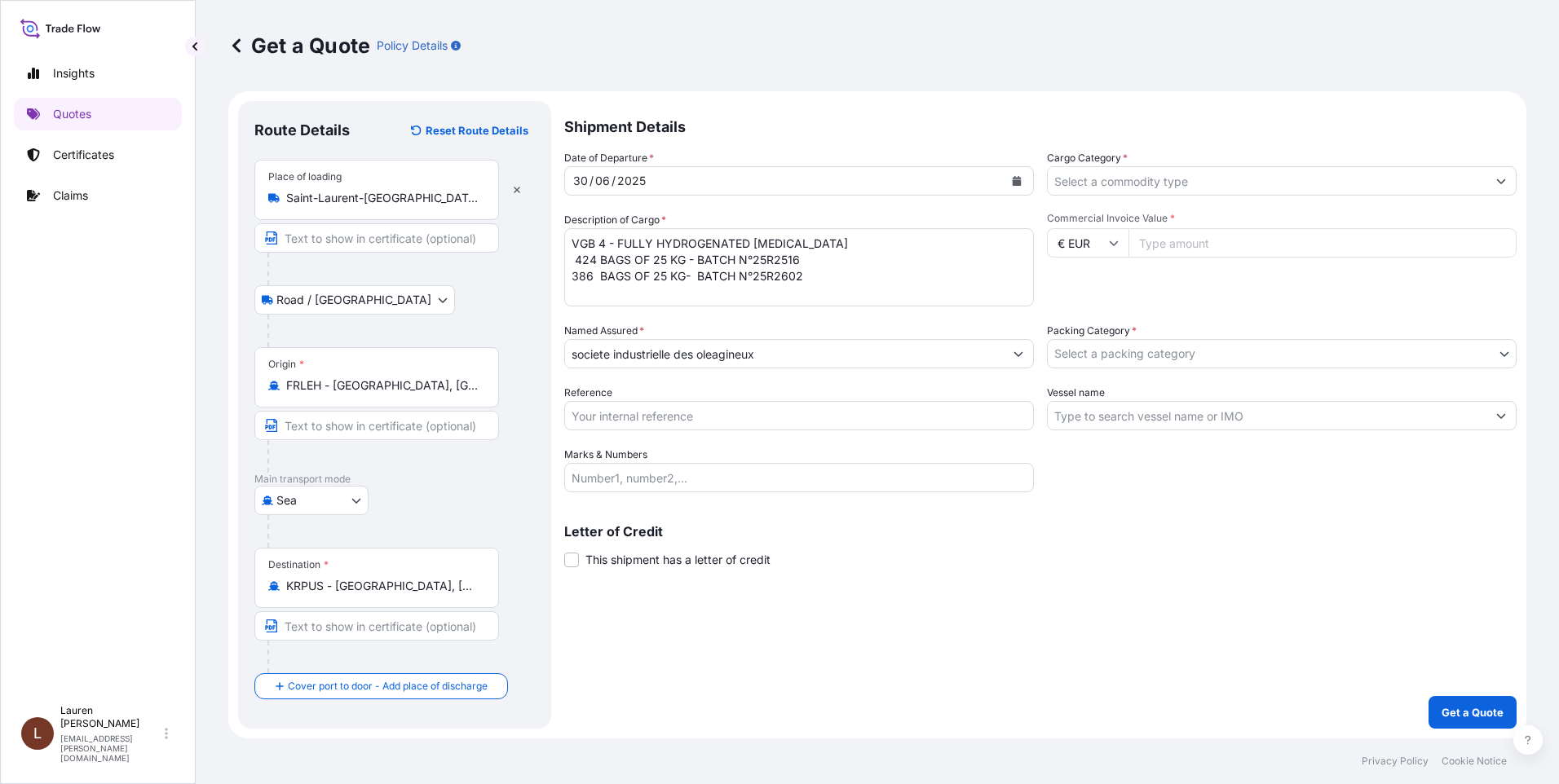 click on "VGB 4 - FULLY HYDROGENATED SOYBEAN OIL
424 BAGS OF 25 KG - BATCH N°25R2516
386  BAGS OF 25 KG-  BATCH N°25R2602" at bounding box center (799, 267) 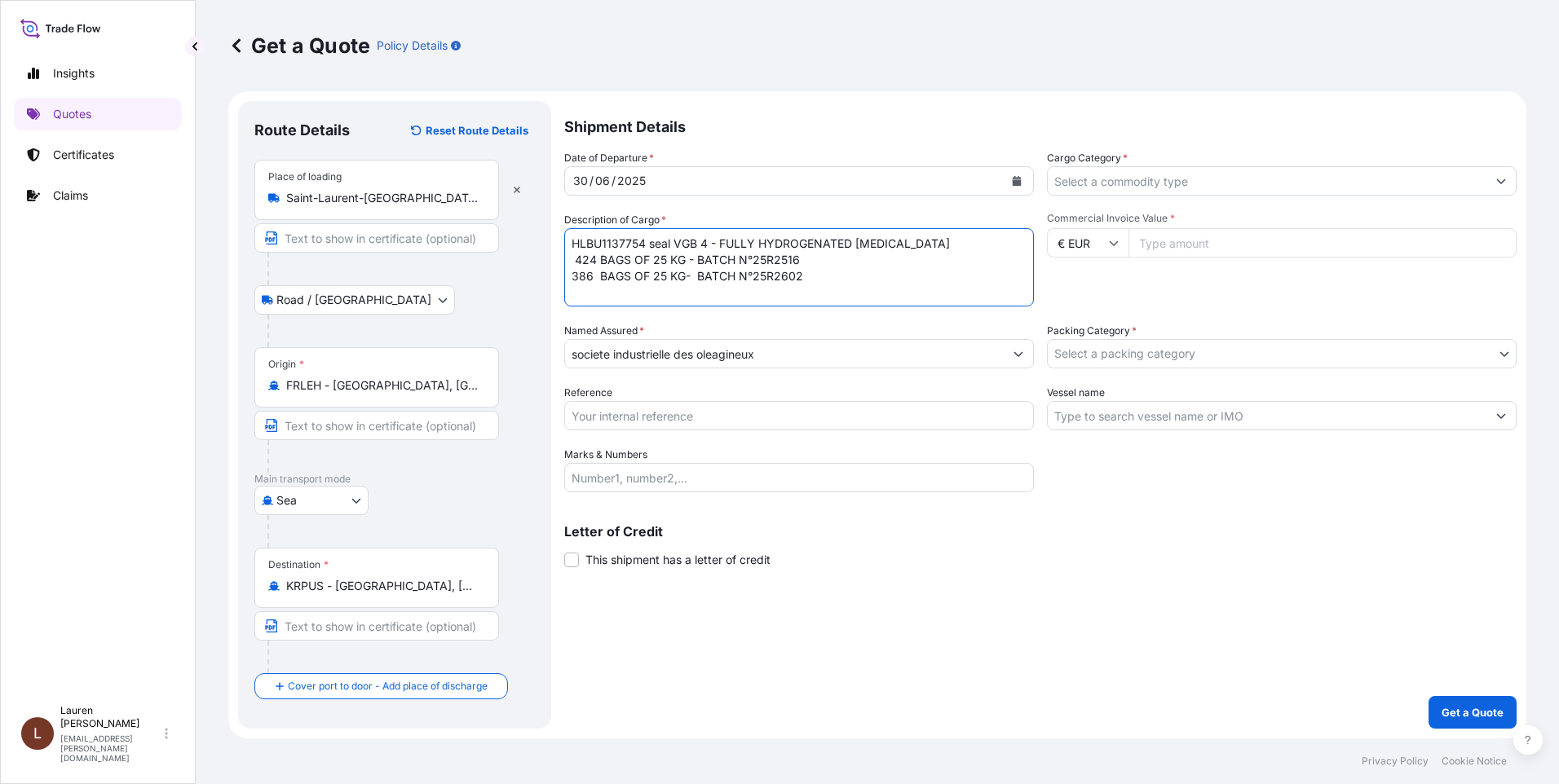 type on "HLBU1137754 seal VGB 4 - FULLY HYDROGENATED SOYBEAN OIL
424 BAGS OF 25 KG - BATCH N°25R2516
386  BAGS OF 25 KG-  BATCH N°25R2602" 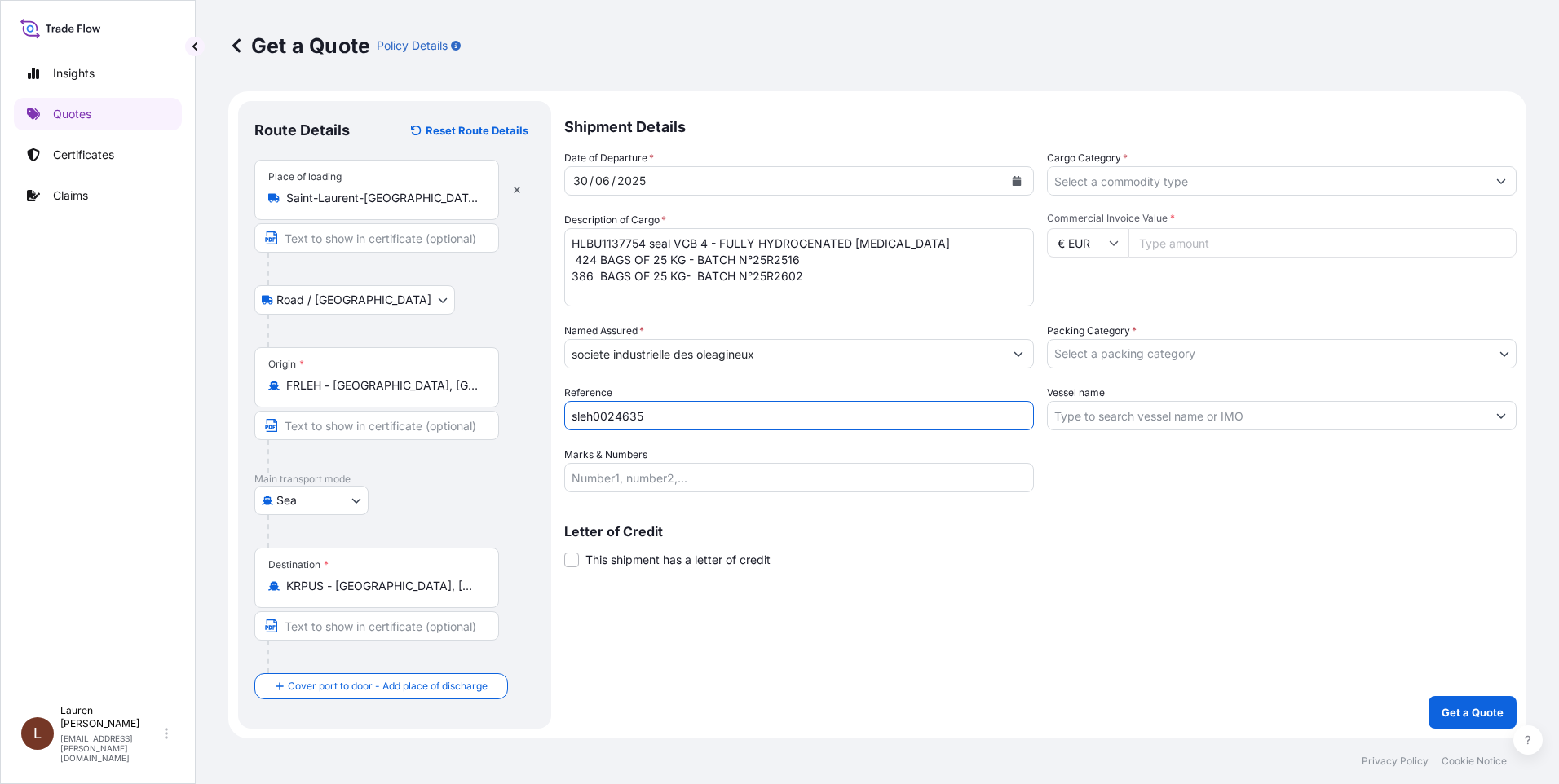 type on "sleh0024635" 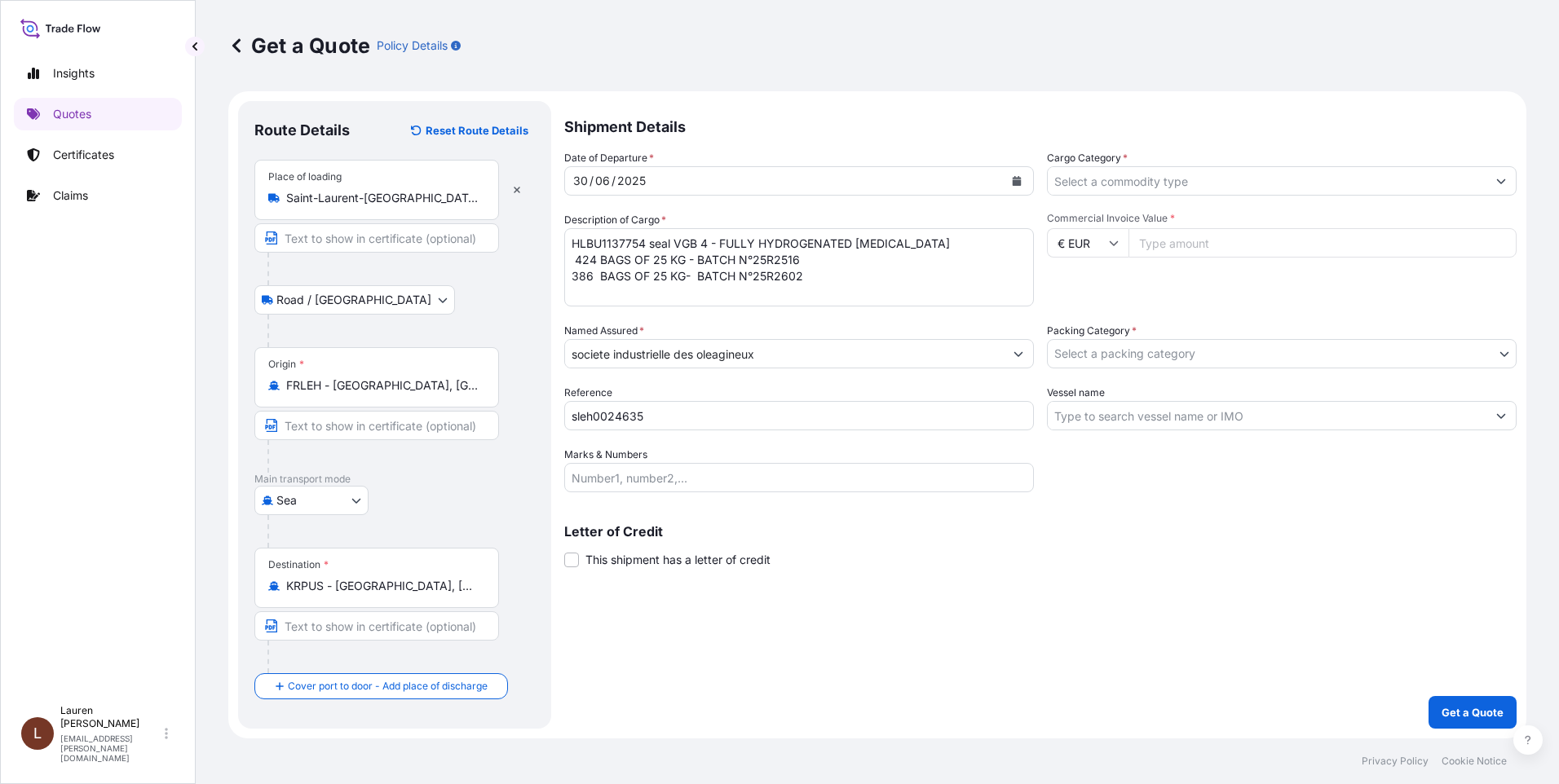 click on "Marks & Numbers" at bounding box center (799, 478) 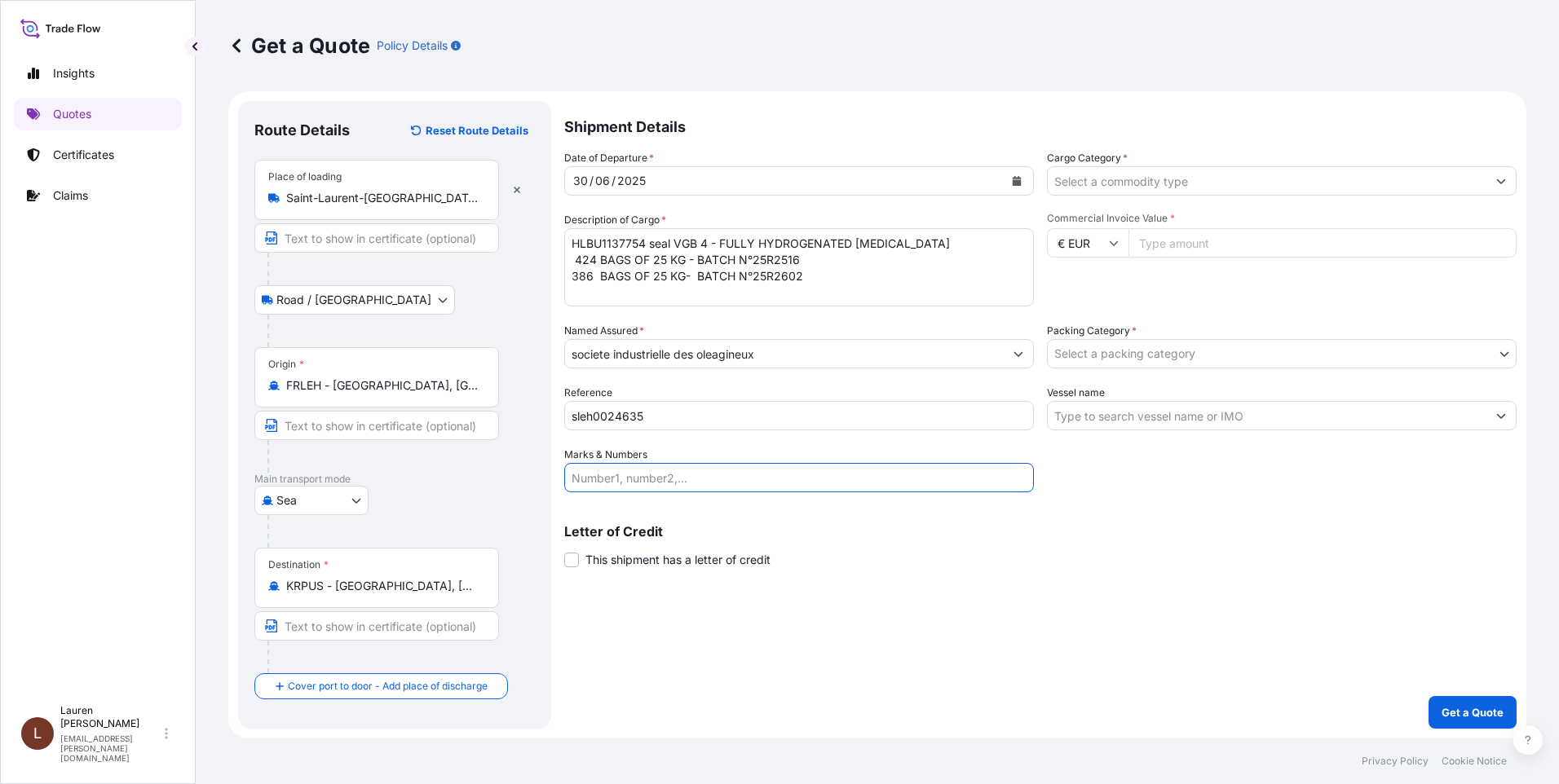 paste on "CUSTOMER PO N°: 	25-0459 SIO DELIVER N°: 	122203" 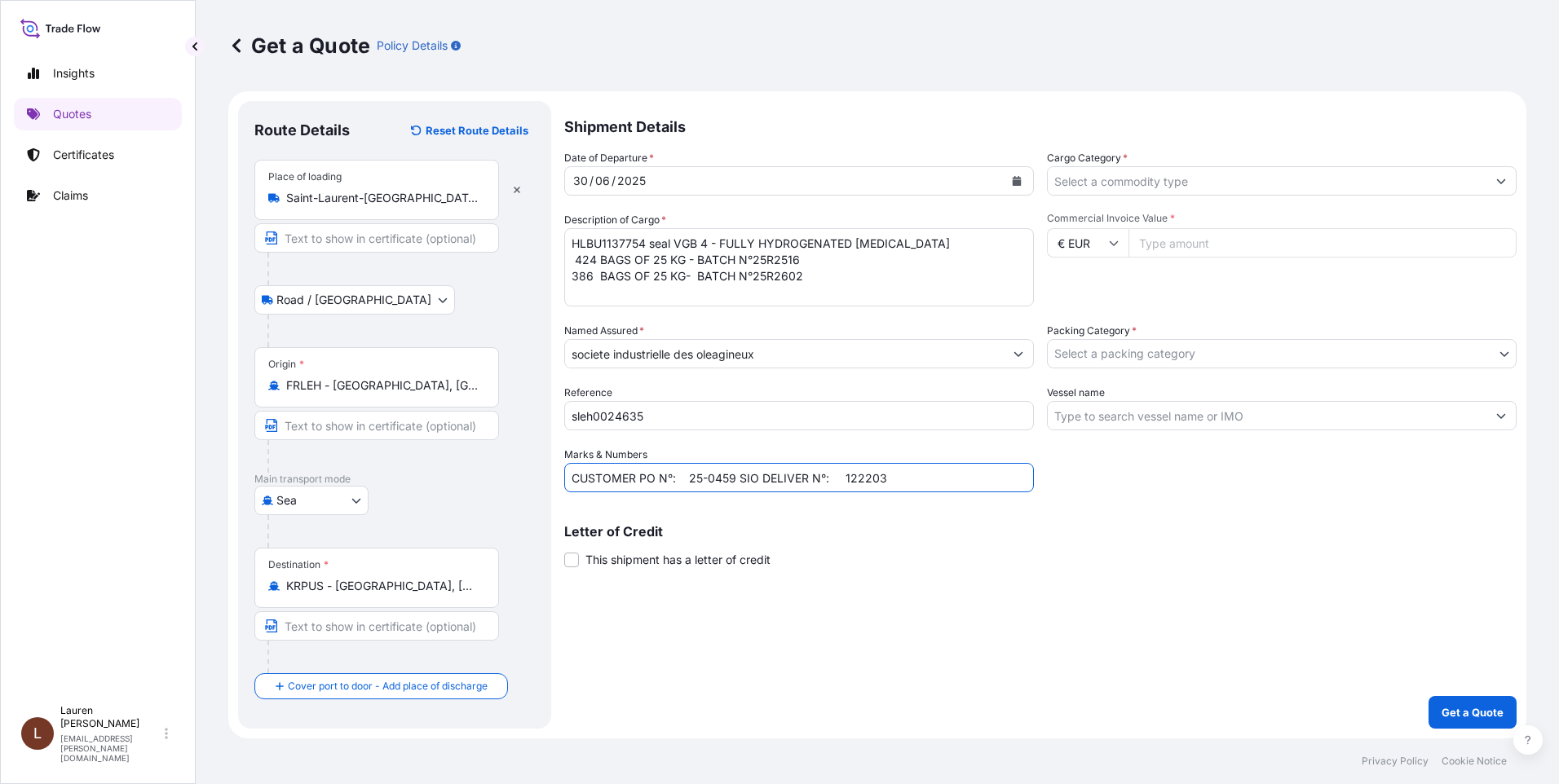 type on "CUSTOMER PO N°: 	25-0459 SIO DELIVER N°: 	122203" 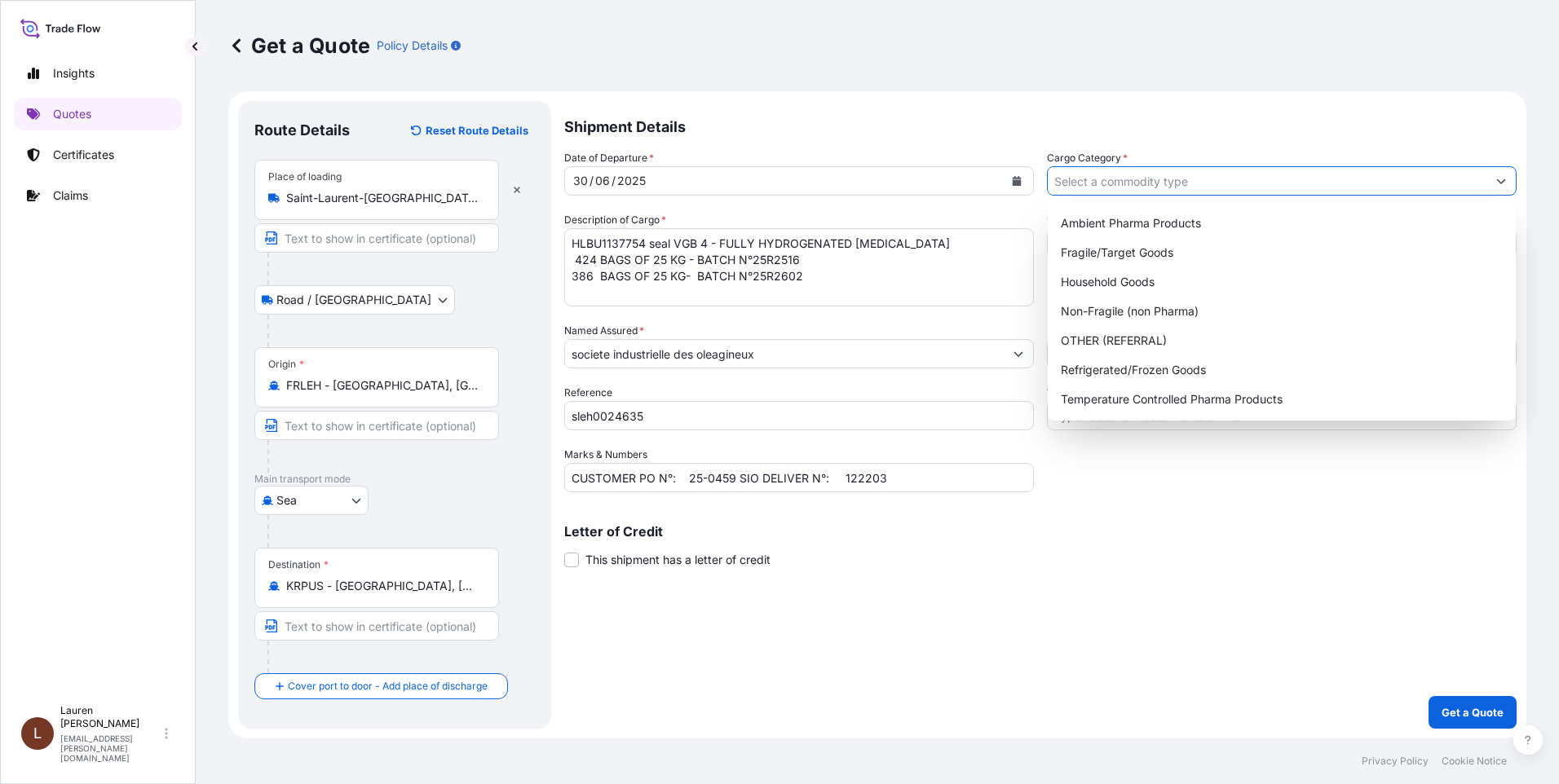 click on "Cargo Category *" at bounding box center (1267, 181) 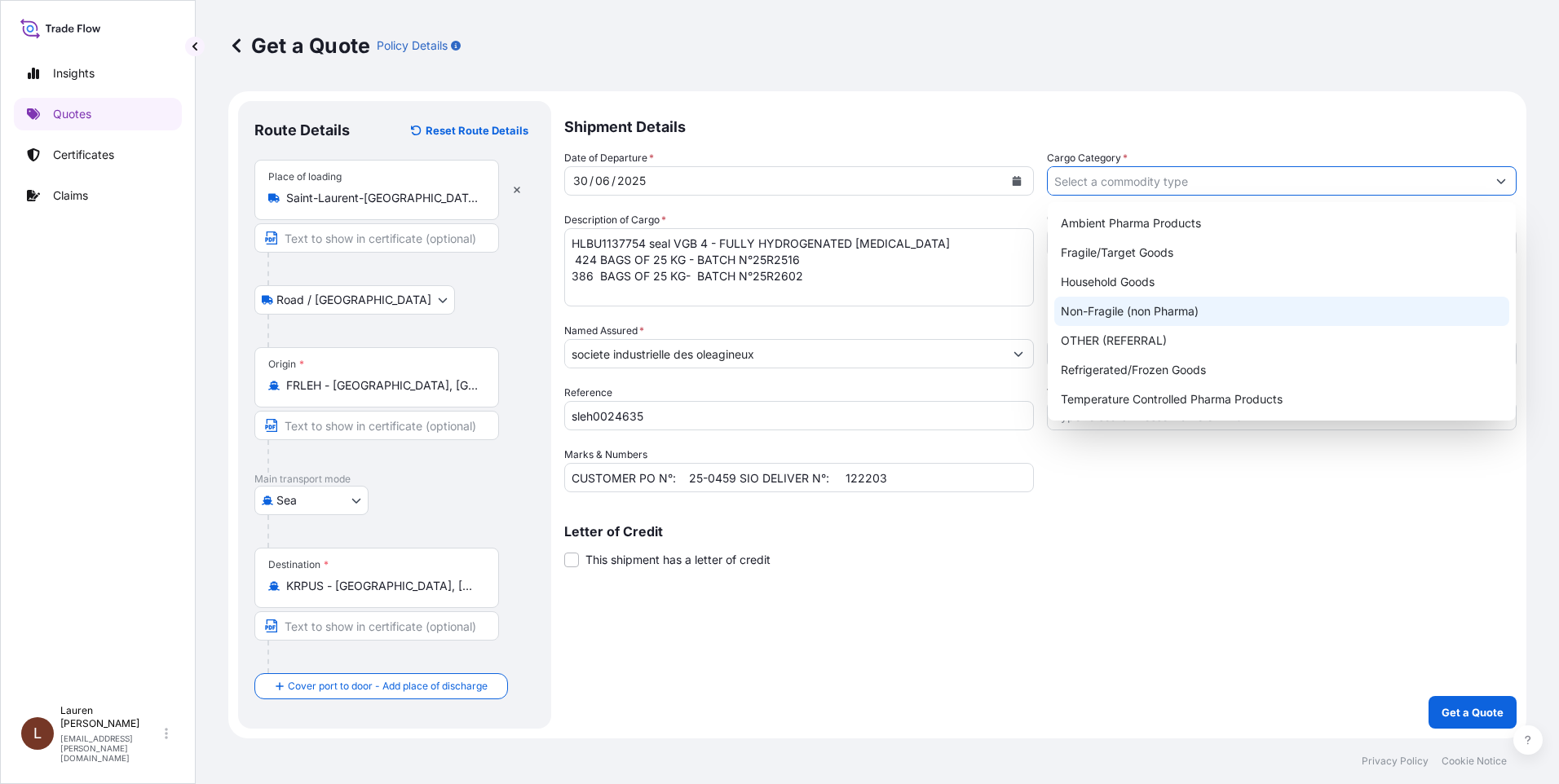 click on "Non-Fragile (non Pharma)" at bounding box center [1282, 311] 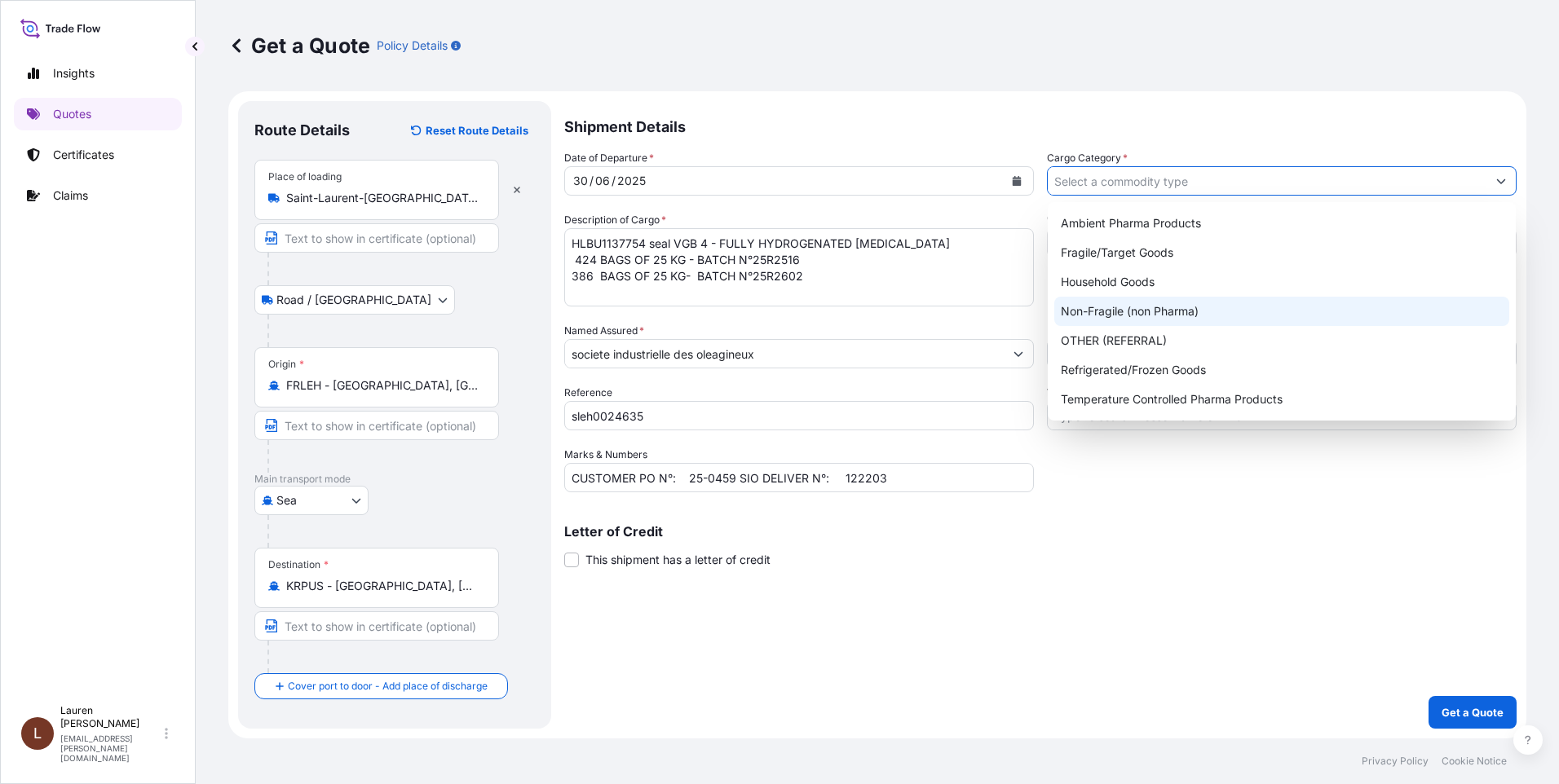 type on "Non-Fragile (non Pharma)" 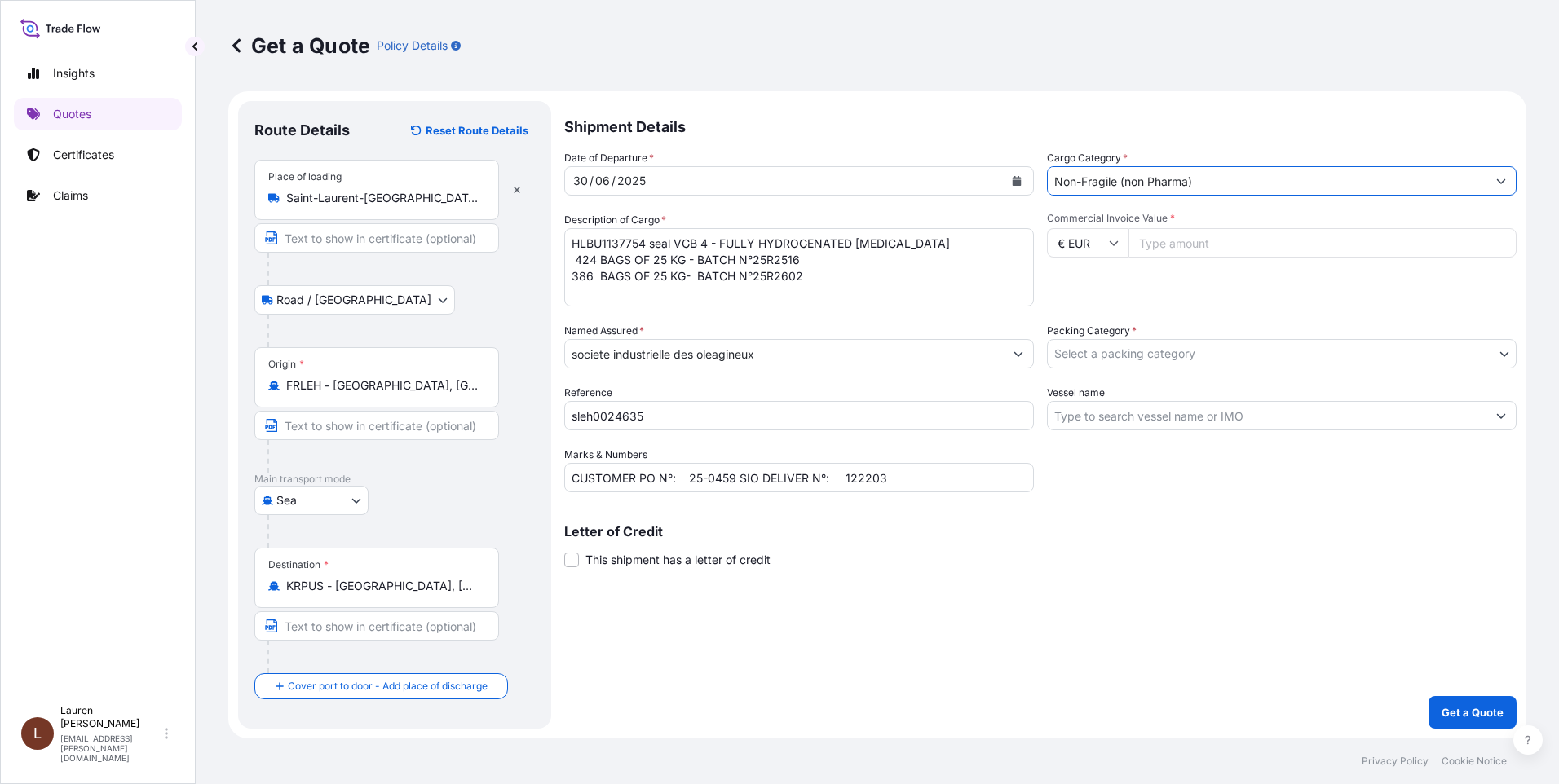 click on "7 options available.
Insights Quotes Certificates Claims L Lauren   Desgranges lauren.desgranges@fr.yusen-logistics.com Get a Quote Policy Details Route Details Reset Route Details Place of loading Saint-Laurent-Blangy, France Road / Inland Road / Inland Origin * FRLEH - Le Havre, France Main transport mode Sea Air Land Sea Destination * KRPUS - Busan, Korea, South Cover port to door - Add place of discharge Road / Inland Road / Inland Place of Discharge Shipment Details Date of Departure * 30 / 06 / 2025 Cargo Category * Non-Fragile (non Pharma) Description of Cargo * HLBU1137754 seal VGB 4 - FULLY HYDROGENATED SOYBEAN OIL
424 BAGS OF 25 KG - BATCH N°25R2516
386  BAGS OF 25 KG-  BATCH N°25R2602 Commercial Invoice Value   * € EUR Named Assured * societe industrielle des oleagineux Packing Category * Select a packing category FCL LCL Reference sleh0024635 Vessel name Marks & Numbers CUSTOMER PO N°: 	25-0459 SIO DELIVER N°: 	122203 Letter of Credit This shipment has a letter of credit * Get a Quote" at bounding box center [780, 392] 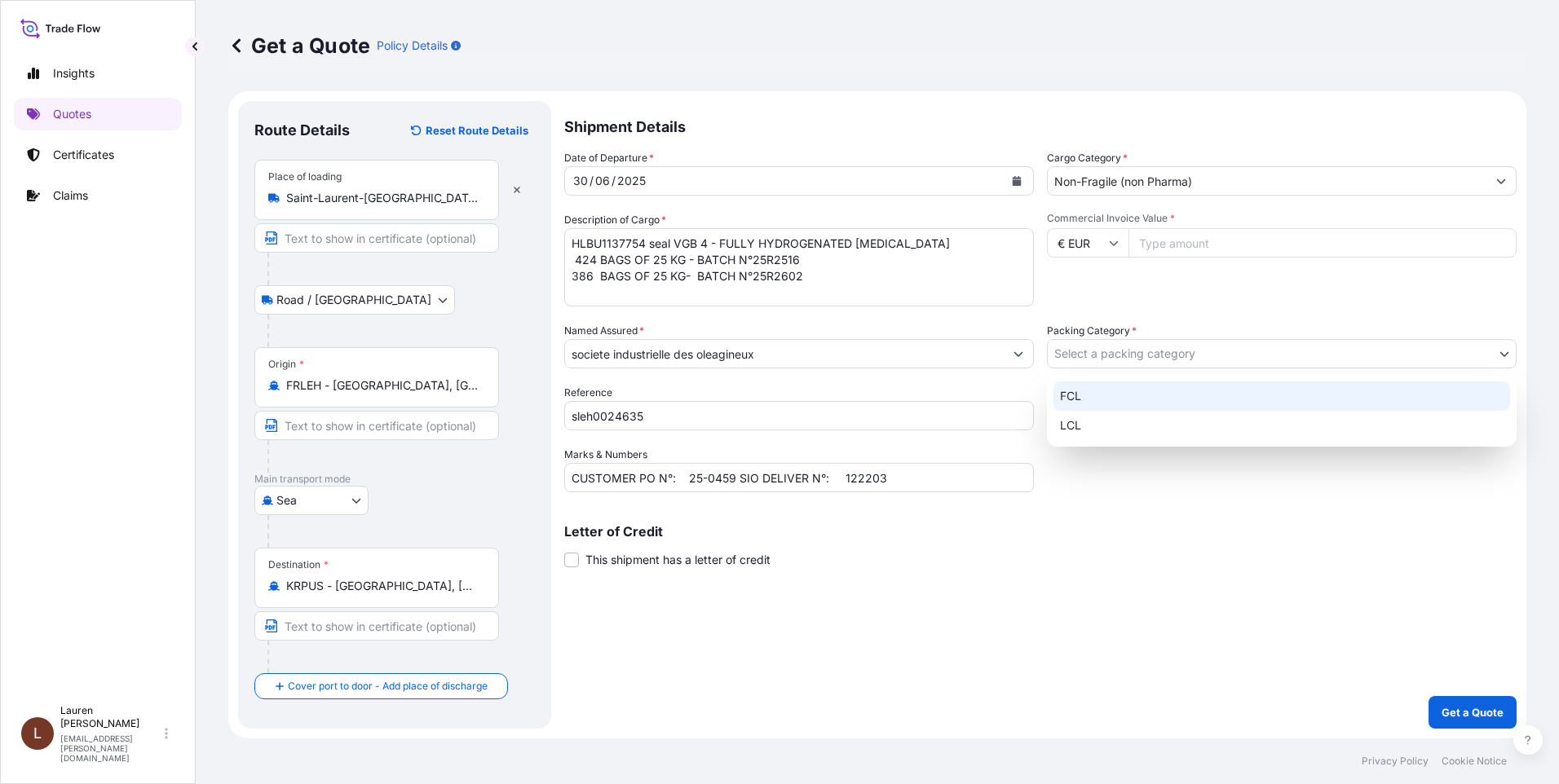click on "FCL" at bounding box center (1282, 396) 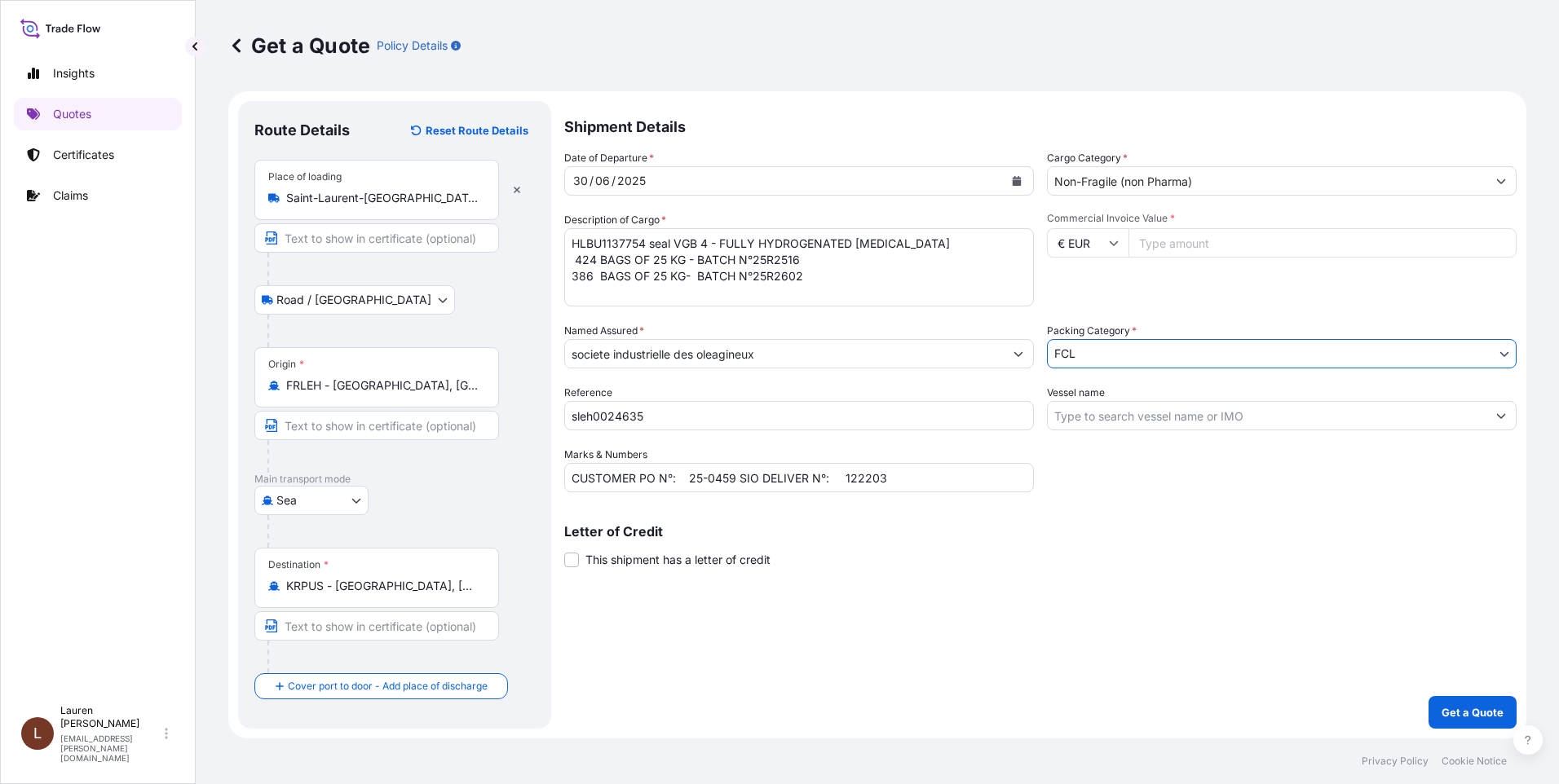 click on "Vessel name" at bounding box center (1267, 416) 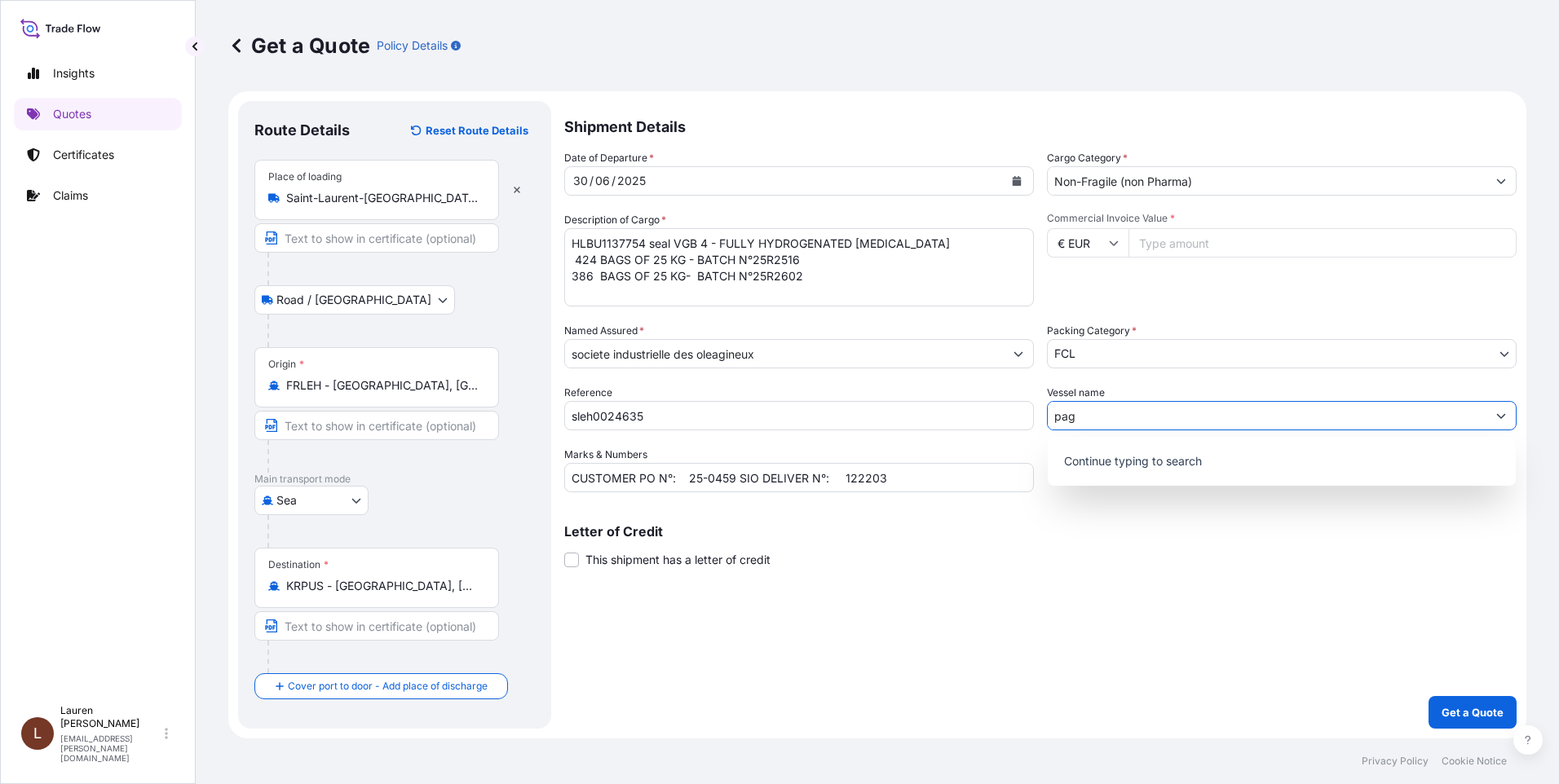 type on "page" 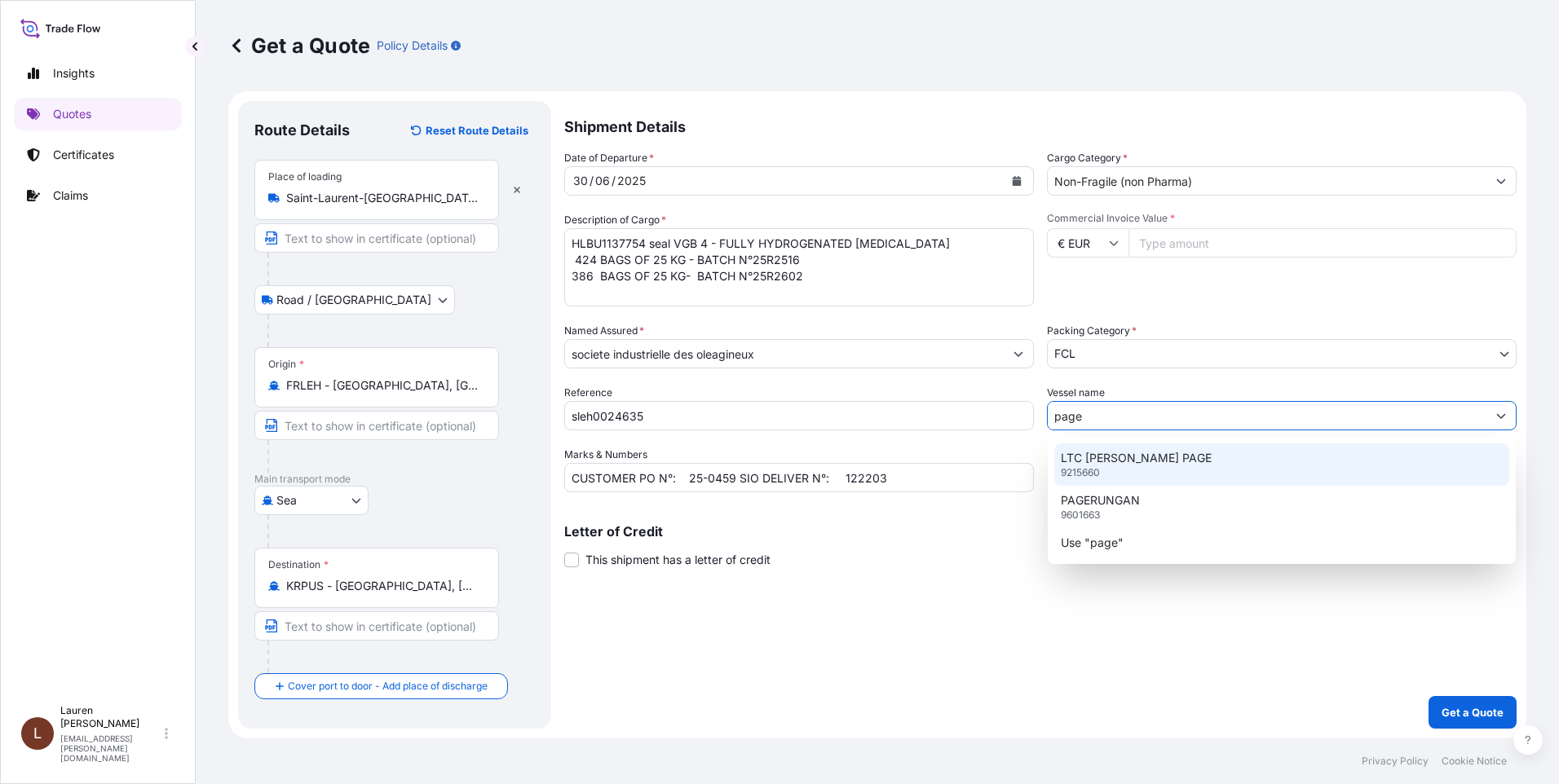 drag, startPoint x: 1128, startPoint y: 416, endPoint x: 1049, endPoint y: 416, distance: 79 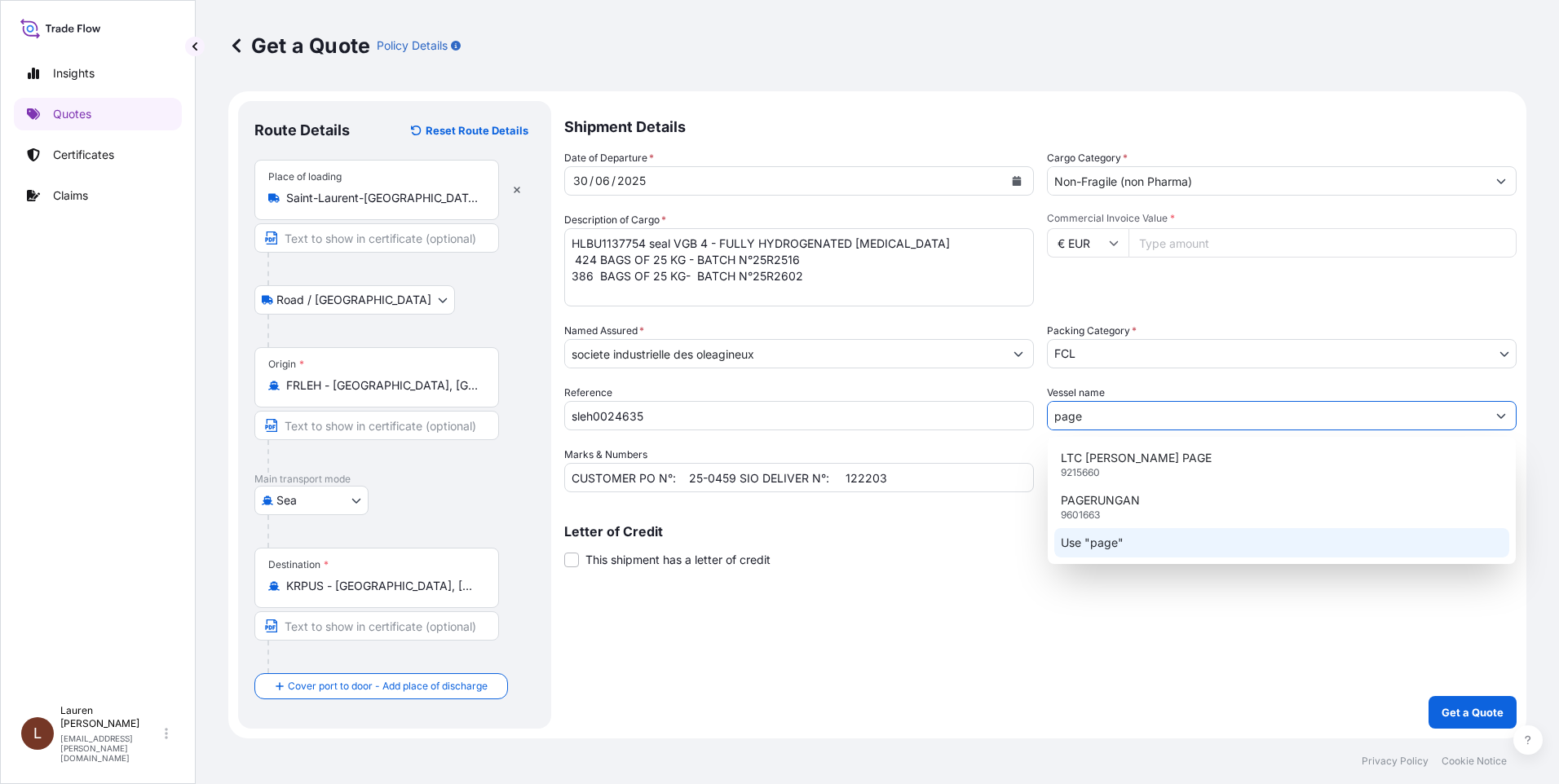 click on "Use "page"" 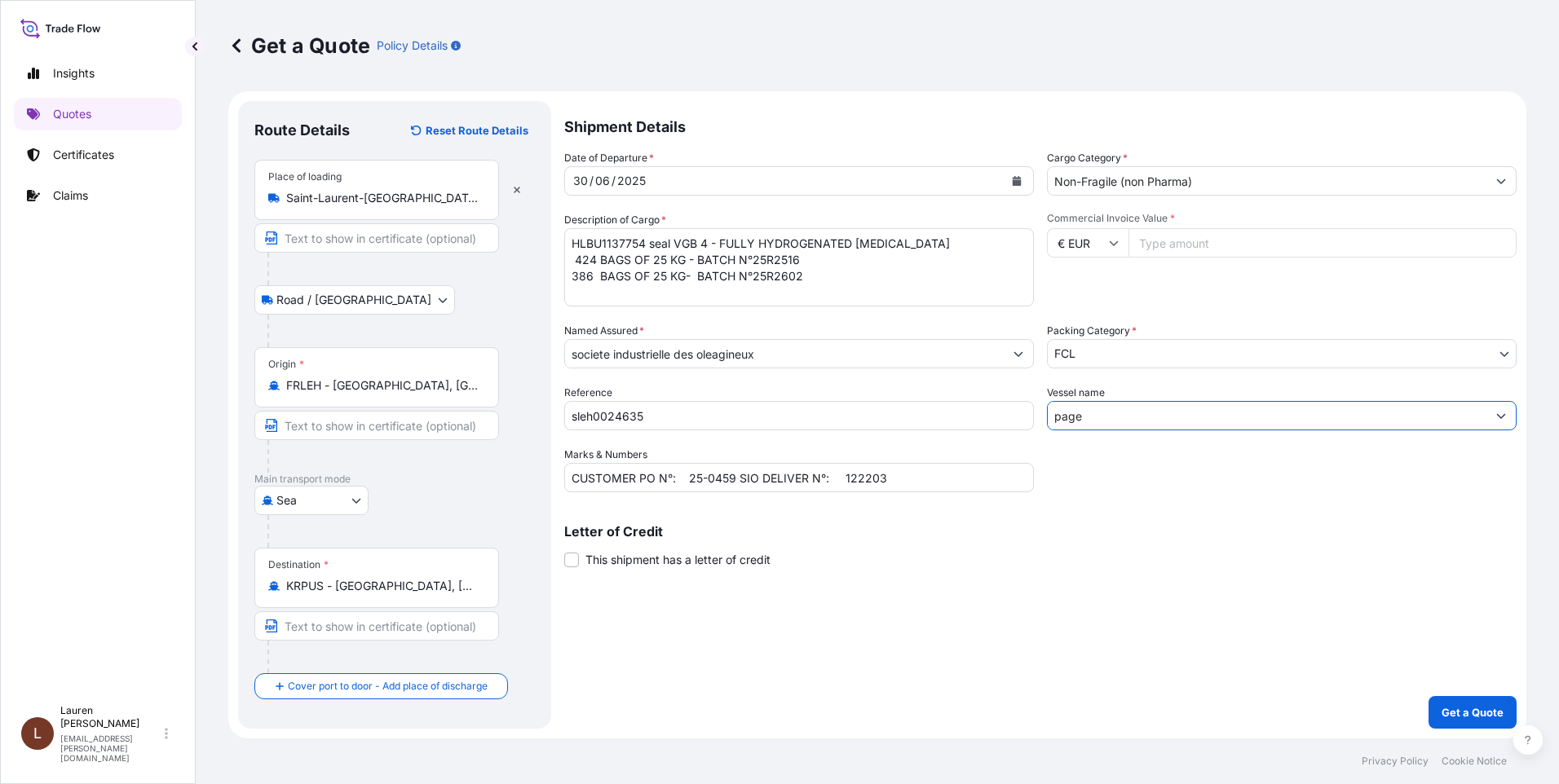 type on "page" 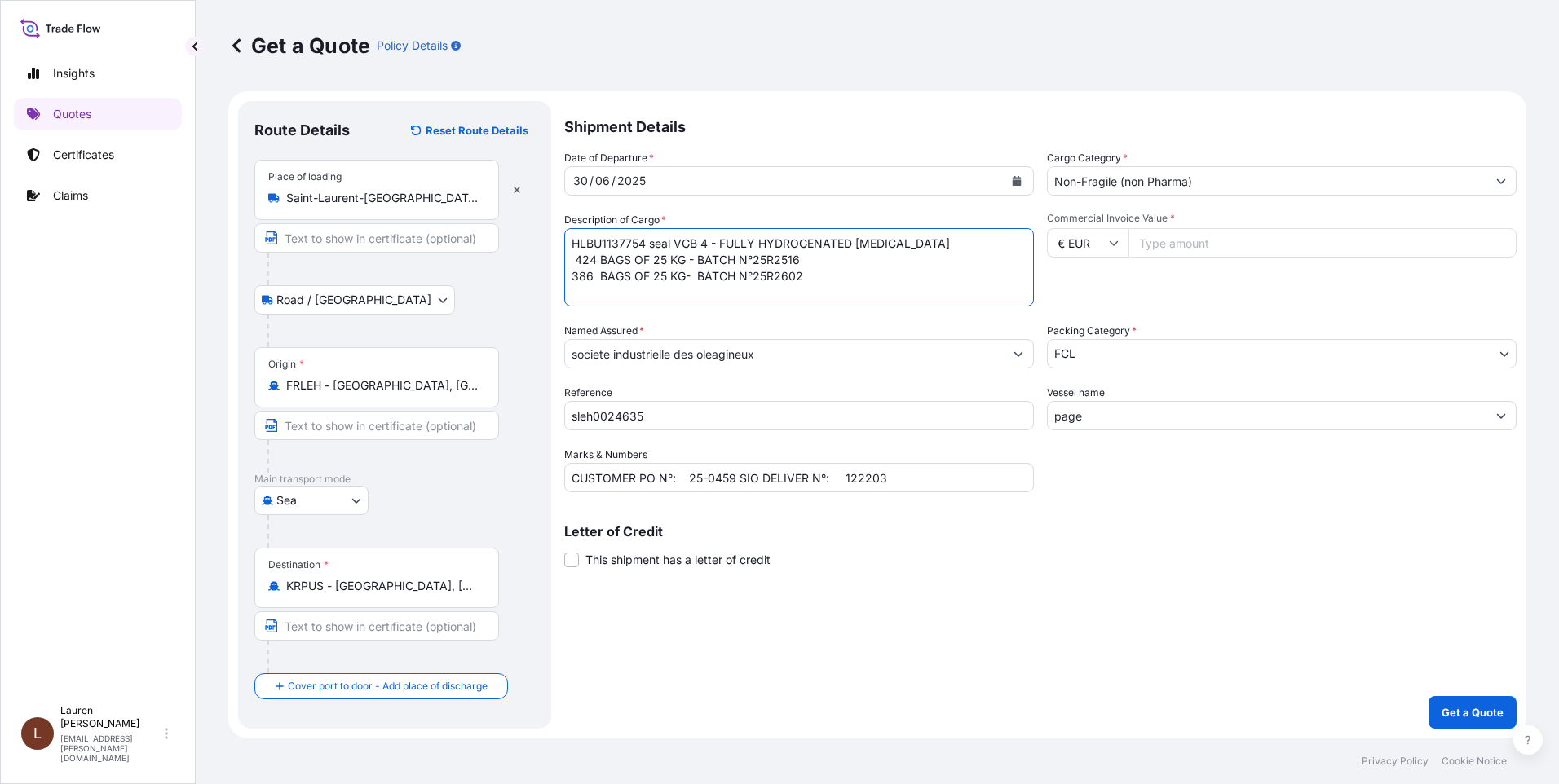 click on "HLBU1137754 seal VGB 4 - FULLY HYDROGENATED SOYBEAN OIL
424 BAGS OF 25 KG - BATCH N°25R2516
386  BAGS OF 25 KG-  BATCH N°25R2602" at bounding box center (799, 267) 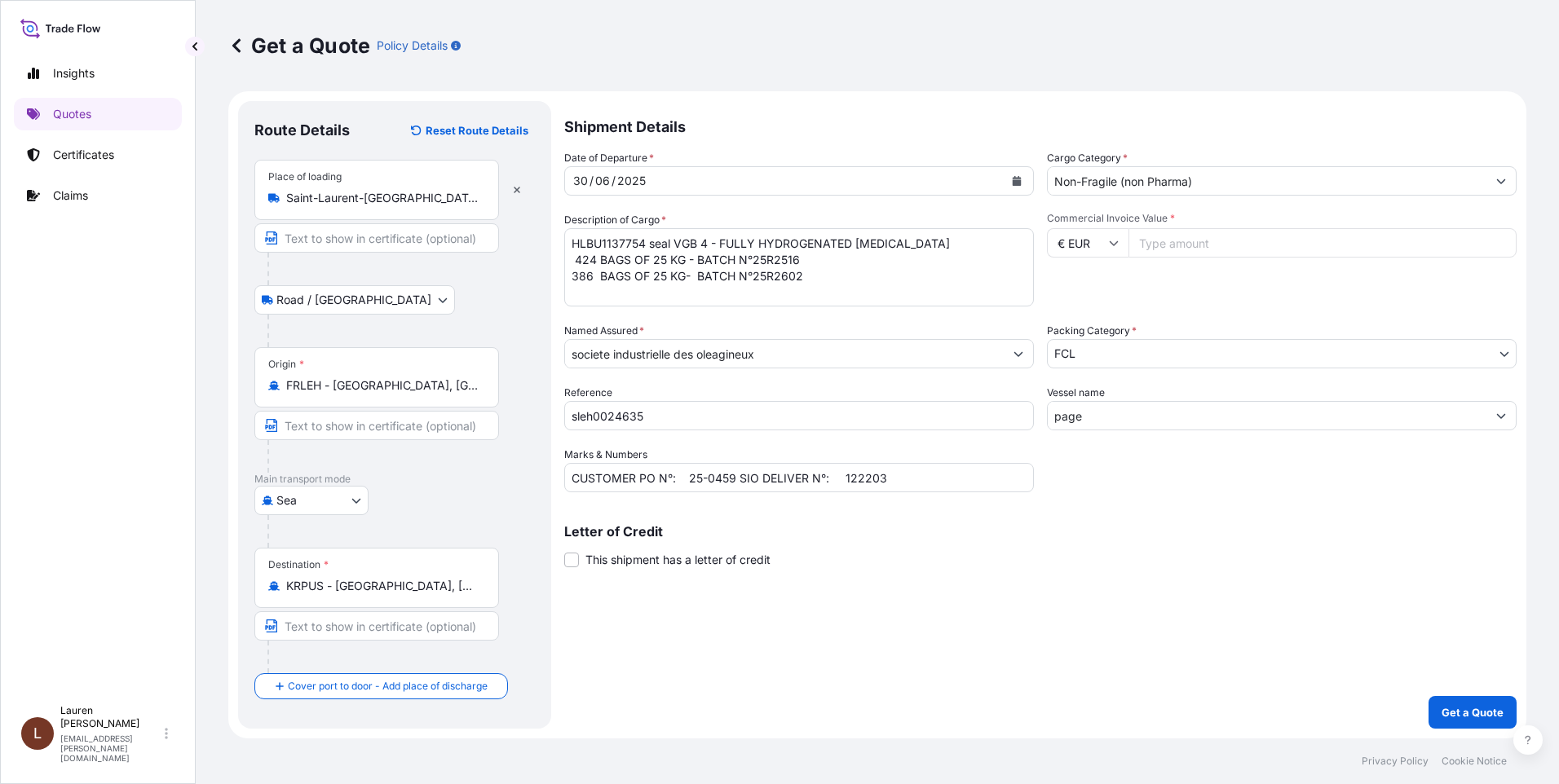 click on "HLBU1137754 seal VGB 4 - FULLY HYDROGENATED SOYBEAN OIL
424 BAGS OF 25 KG - BATCH N°25R2516
386  BAGS OF 25 KG-  BATCH N°25R2602" at bounding box center [799, 267] 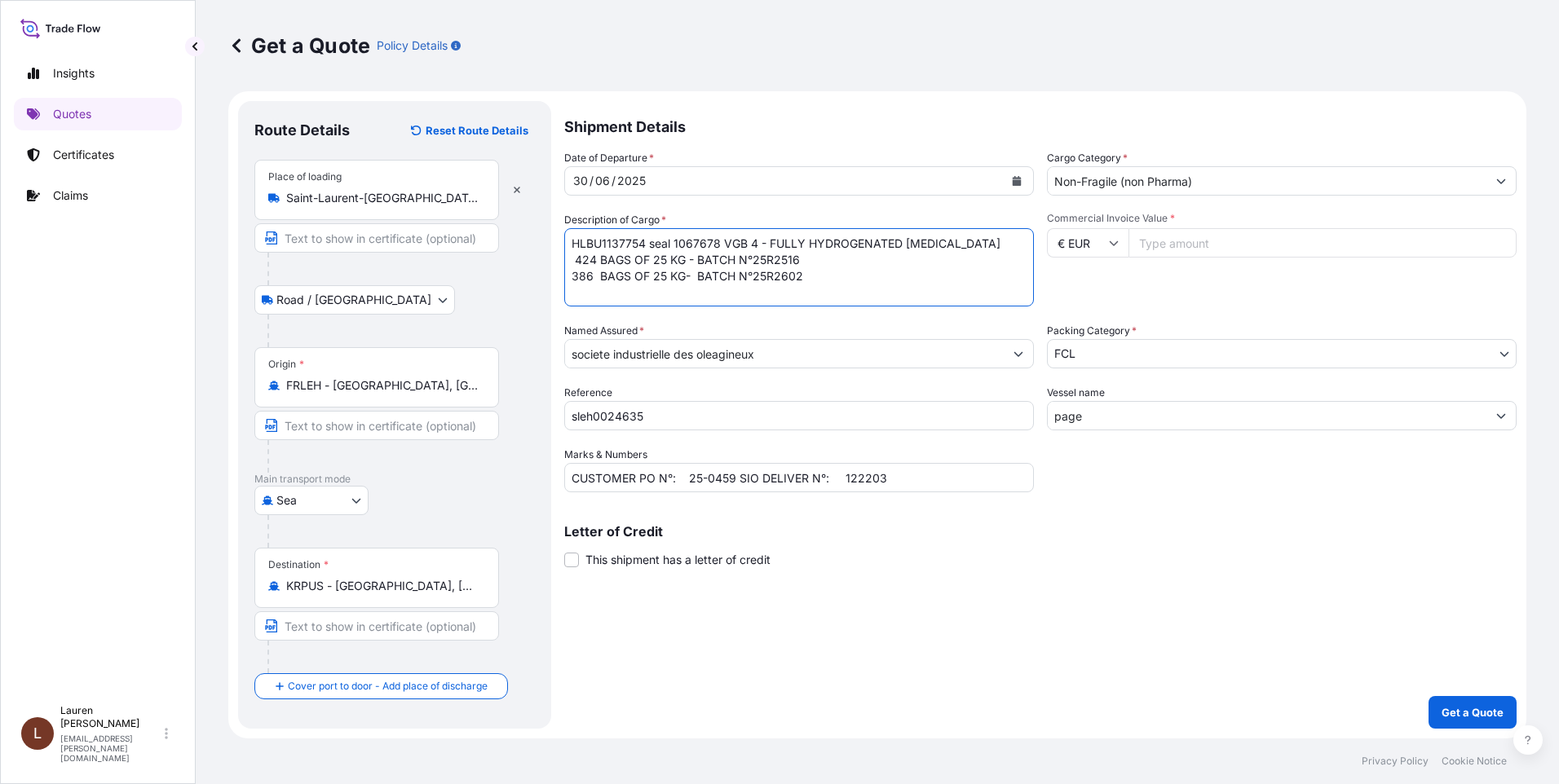 type on "HLBU1137754 seal 1067678 VGB 4 - FULLY HYDROGENATED SOYBEAN OIL
424 BAGS OF 25 KG - BATCH N°25R2516
386  BAGS OF 25 KG-  BATCH N°25R2602" 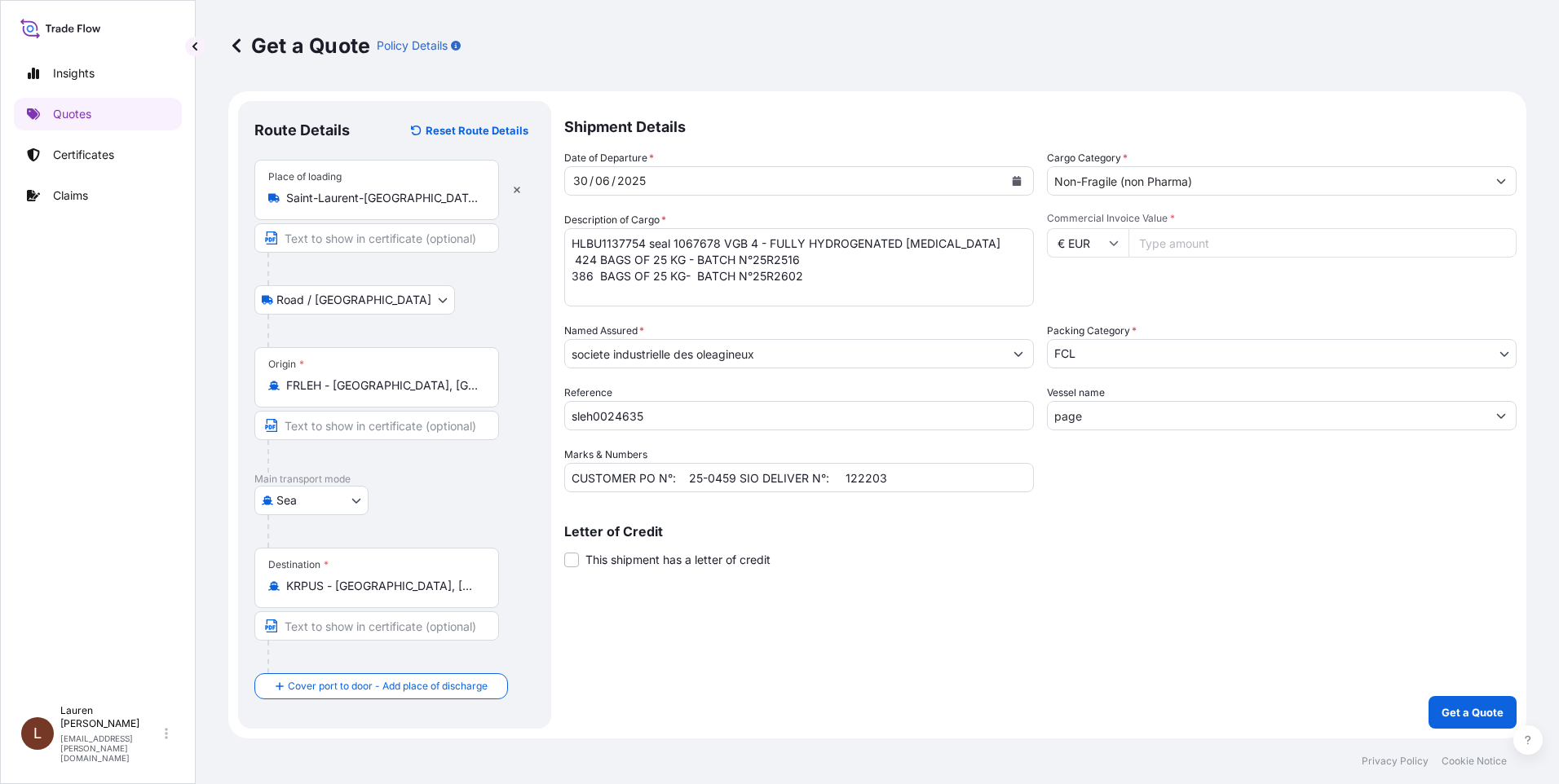 click on "Commercial Invoice Value   *" at bounding box center (1323, 243) 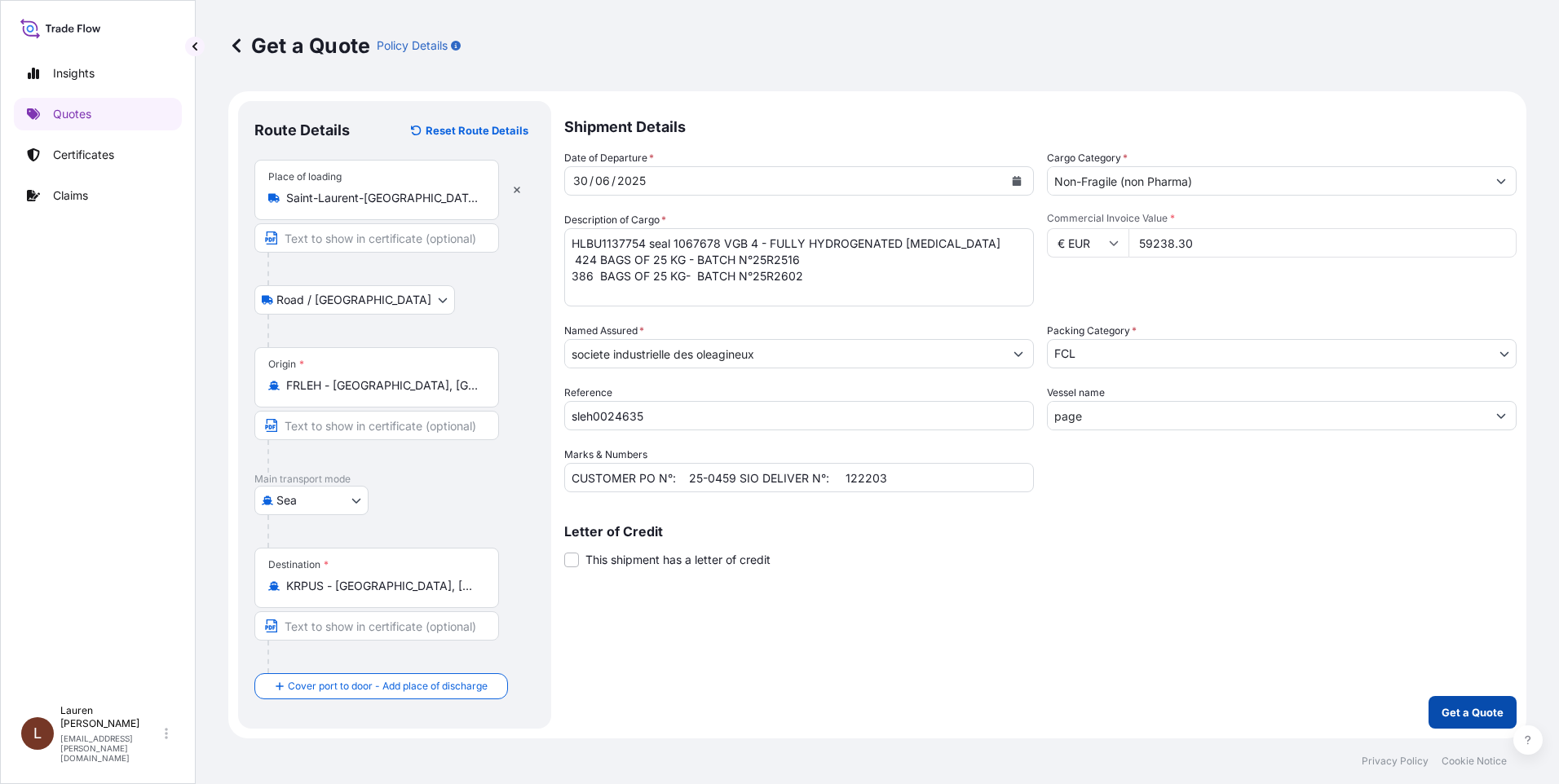 type on "59238.30" 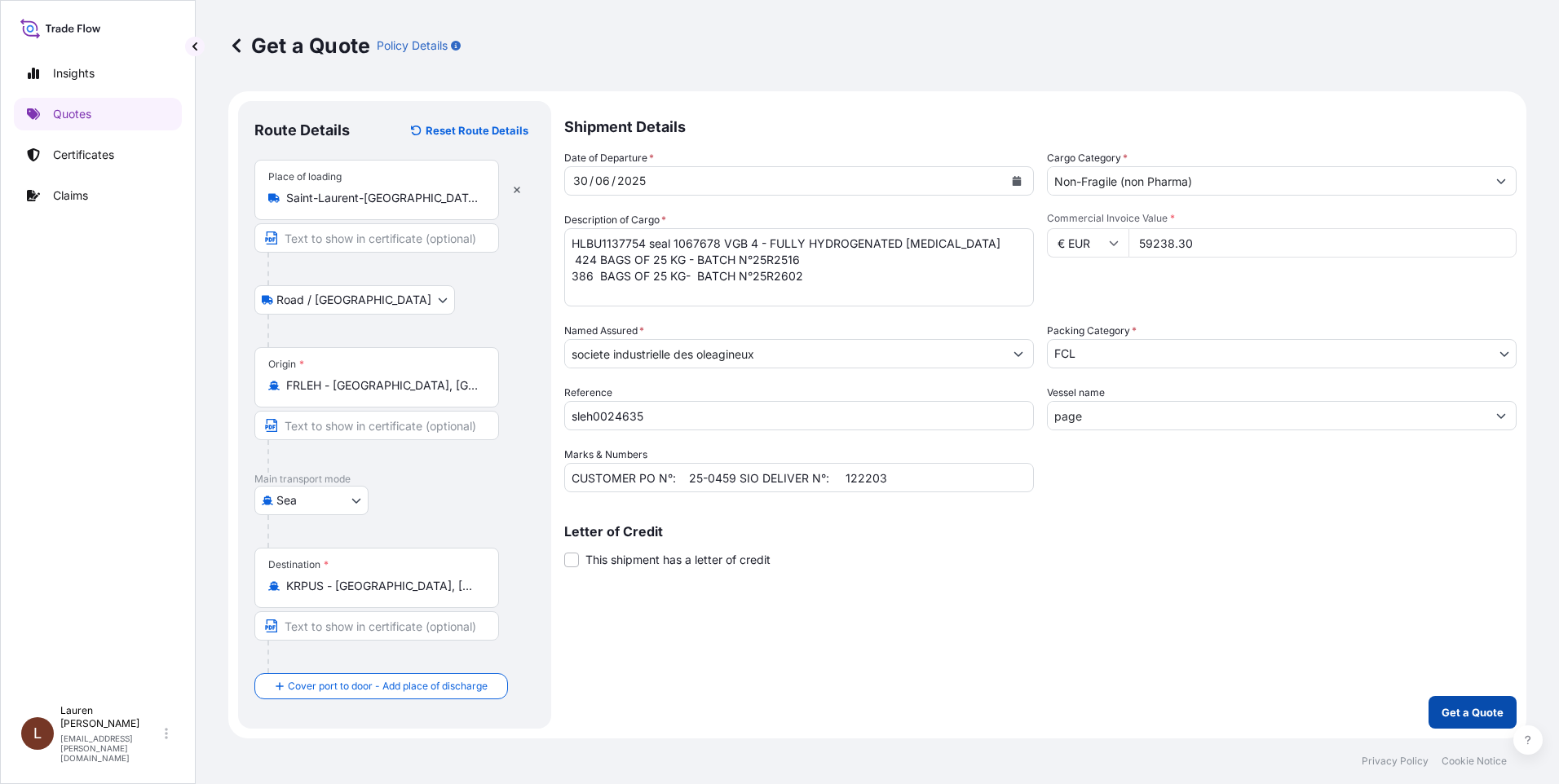 click on "Get a Quote" at bounding box center [1473, 712] 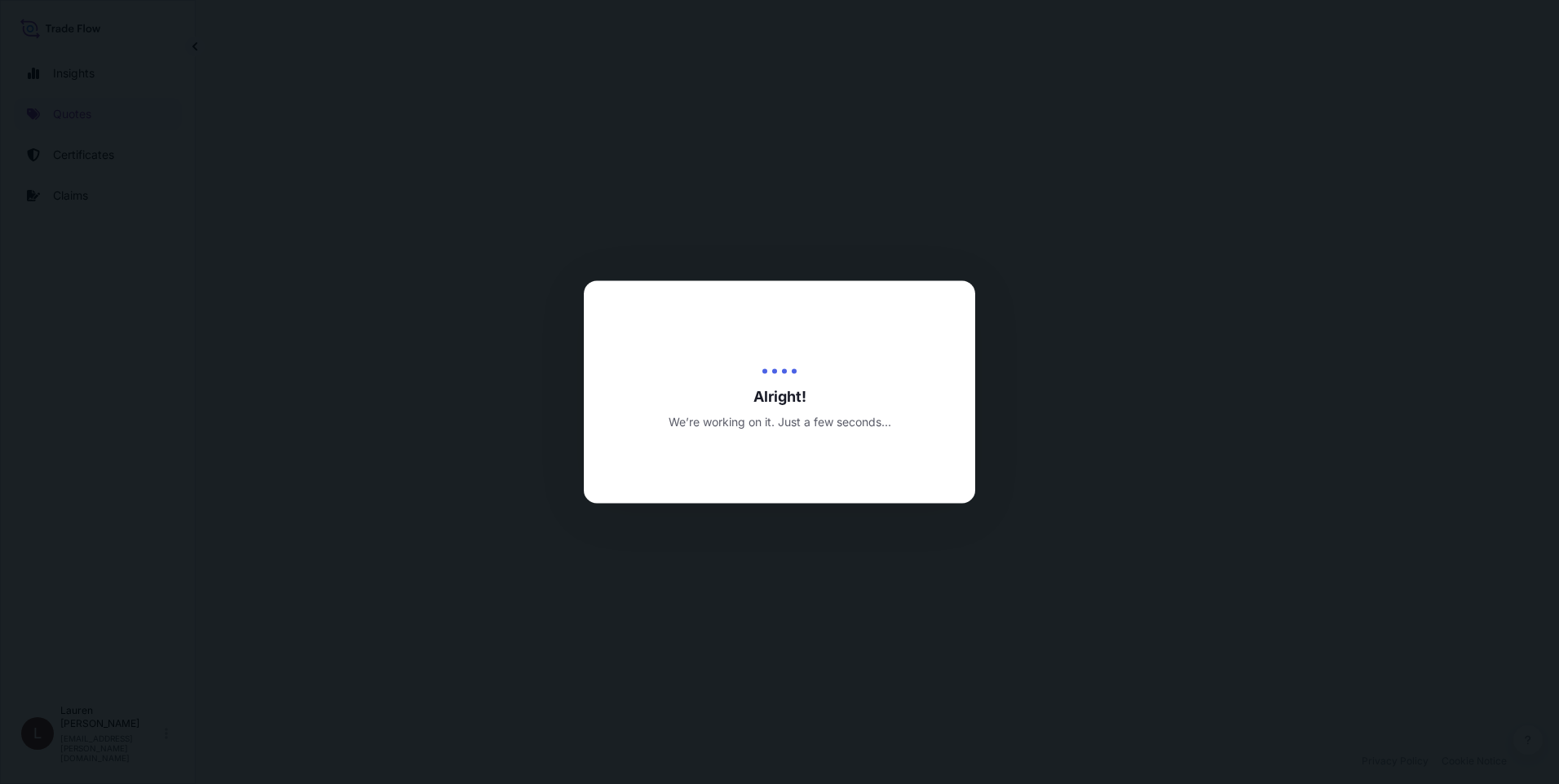 select on "Road / Inland" 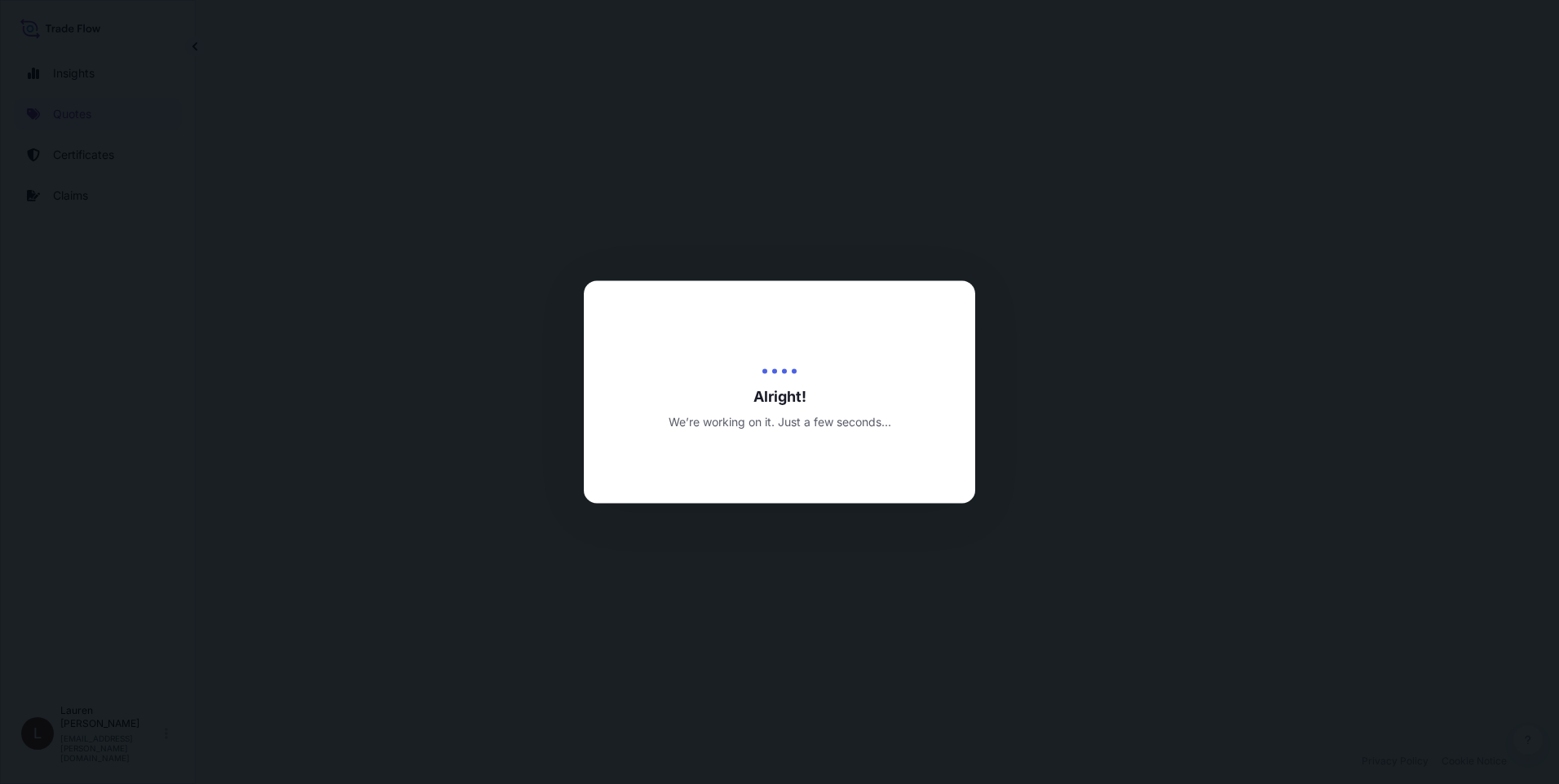 select on "Sea" 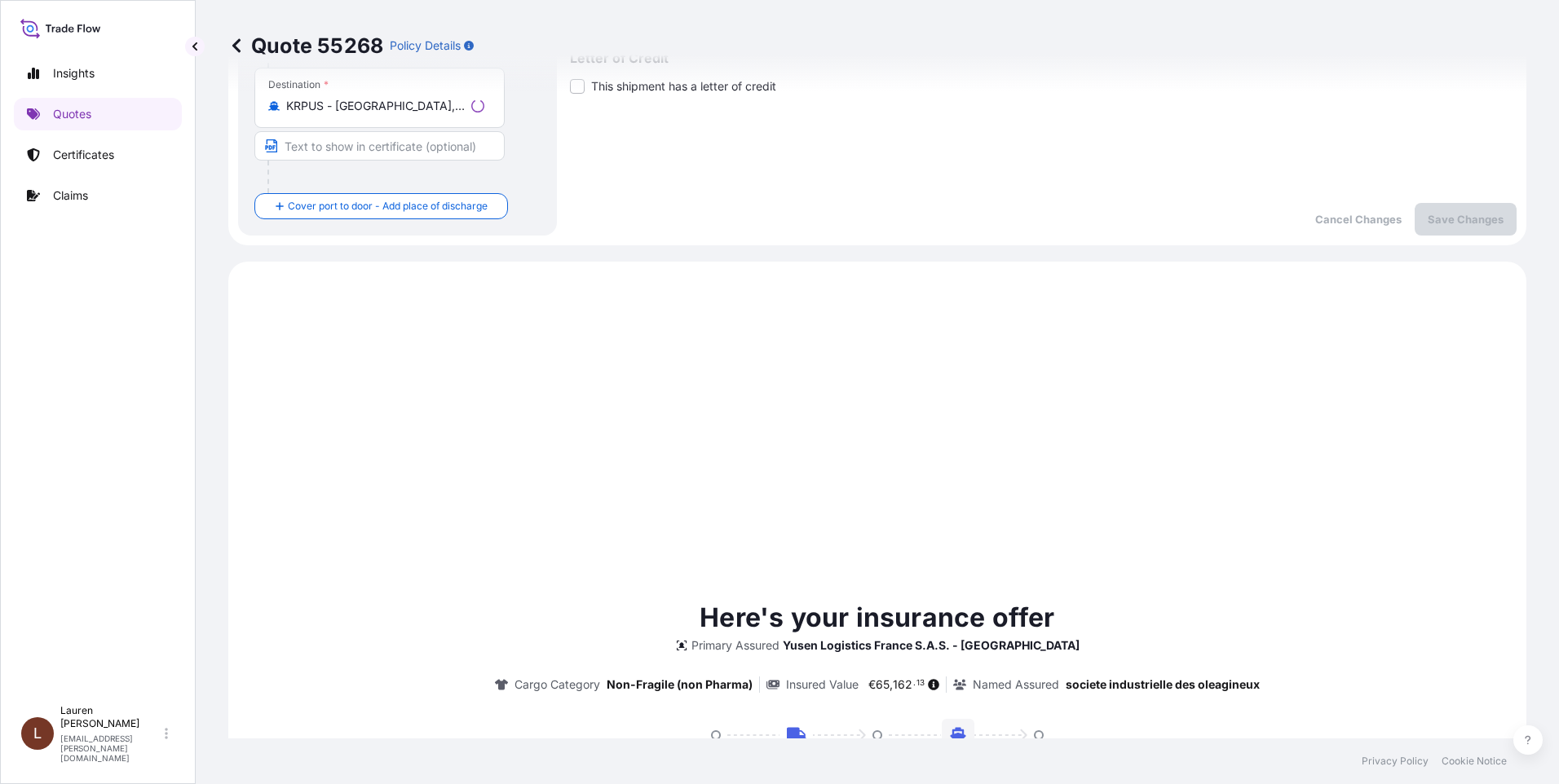 scroll, scrollTop: 654, scrollLeft: 0, axis: vertical 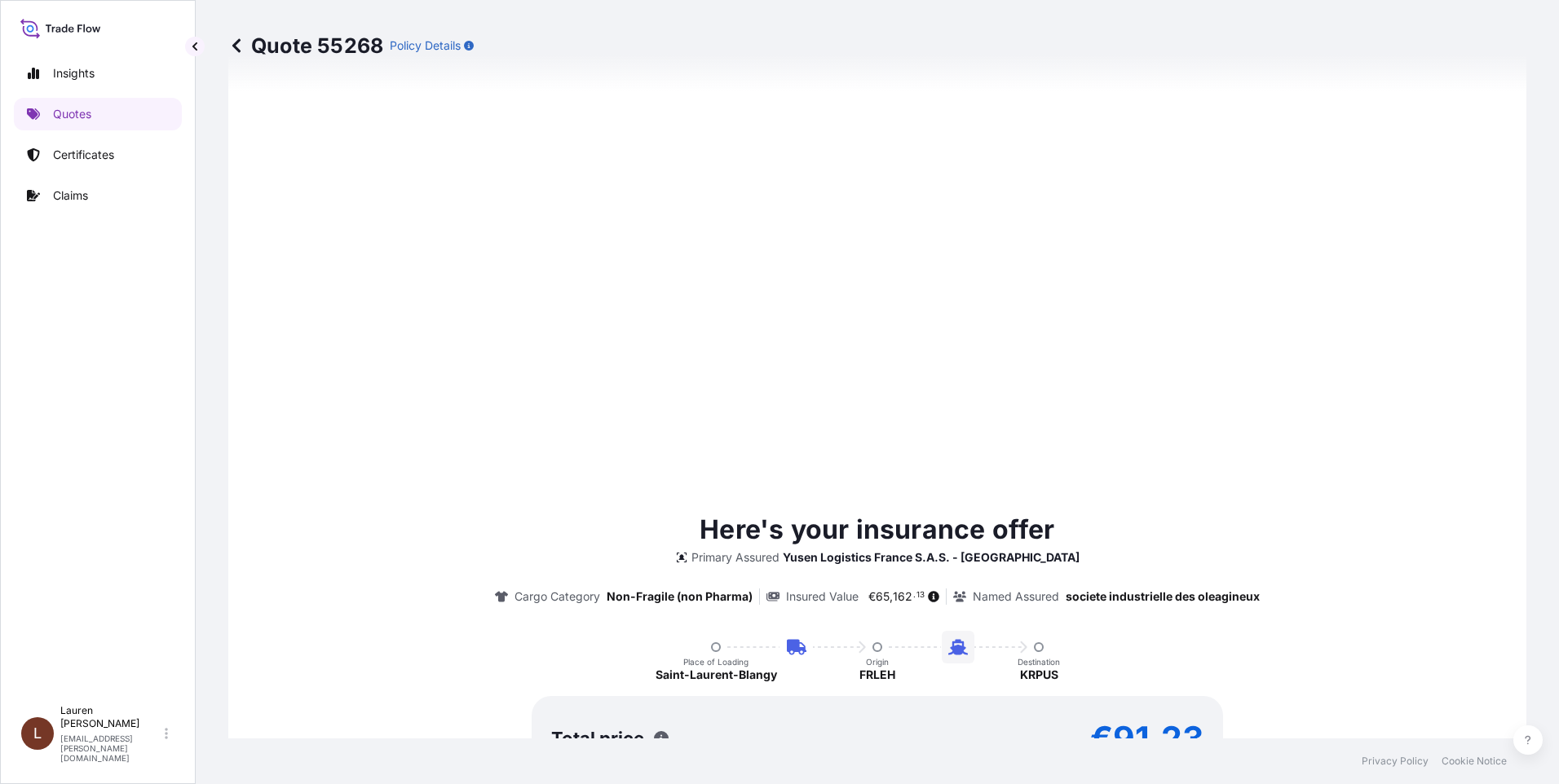 type on "07/01/2025" 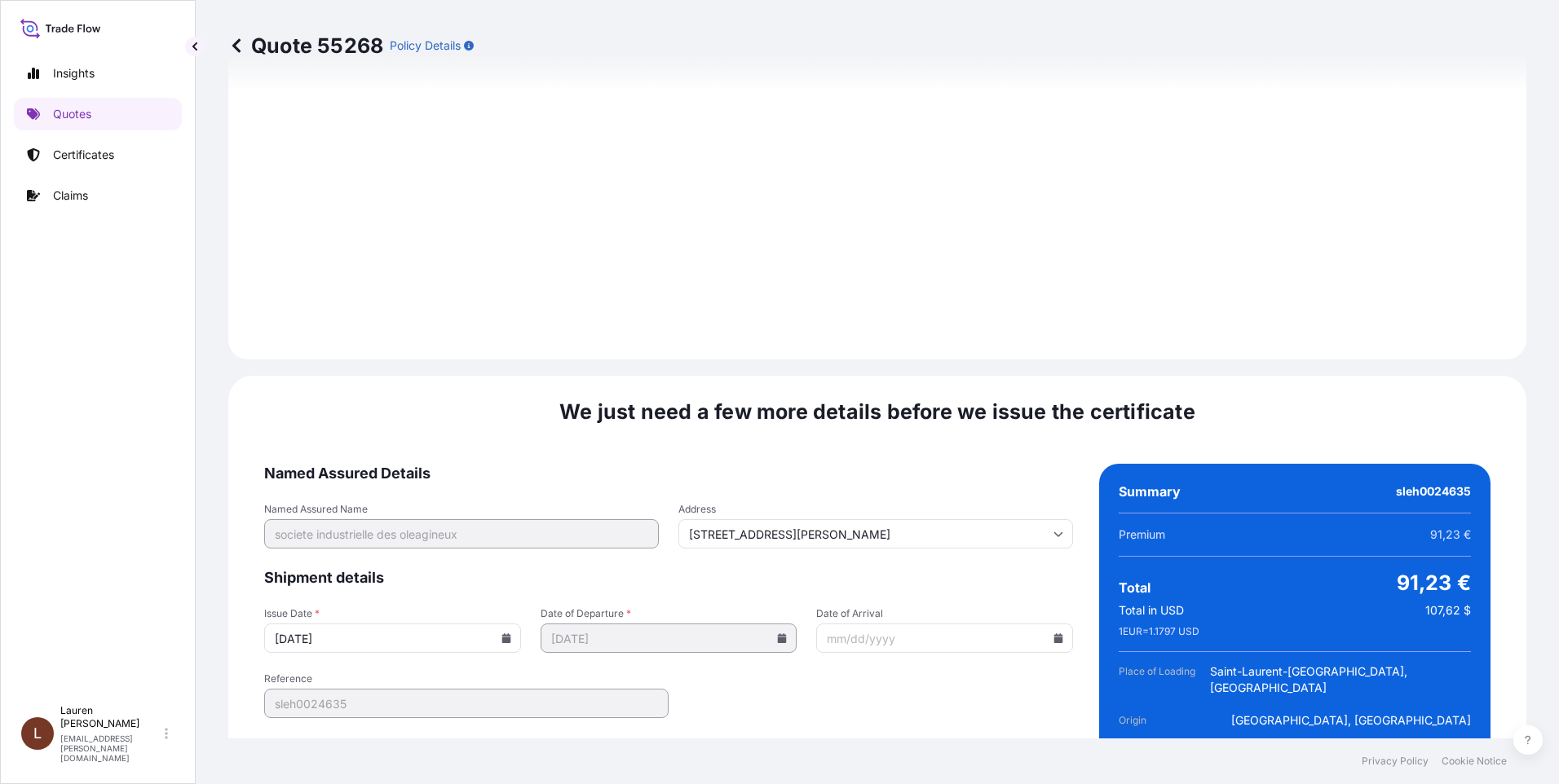 scroll, scrollTop: 1959, scrollLeft: 0, axis: vertical 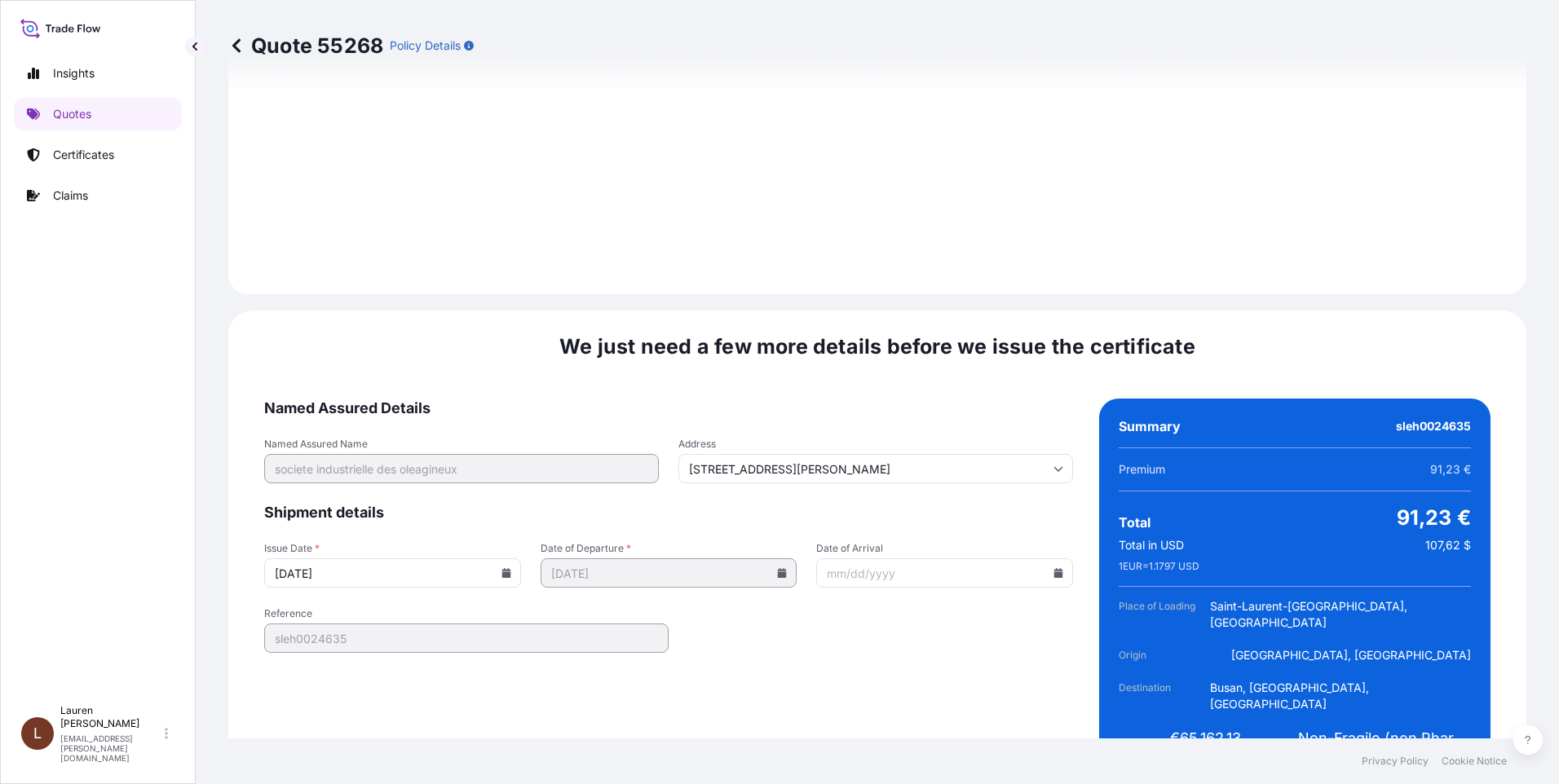 click on "Date of Arrival" at bounding box center (944, 573) 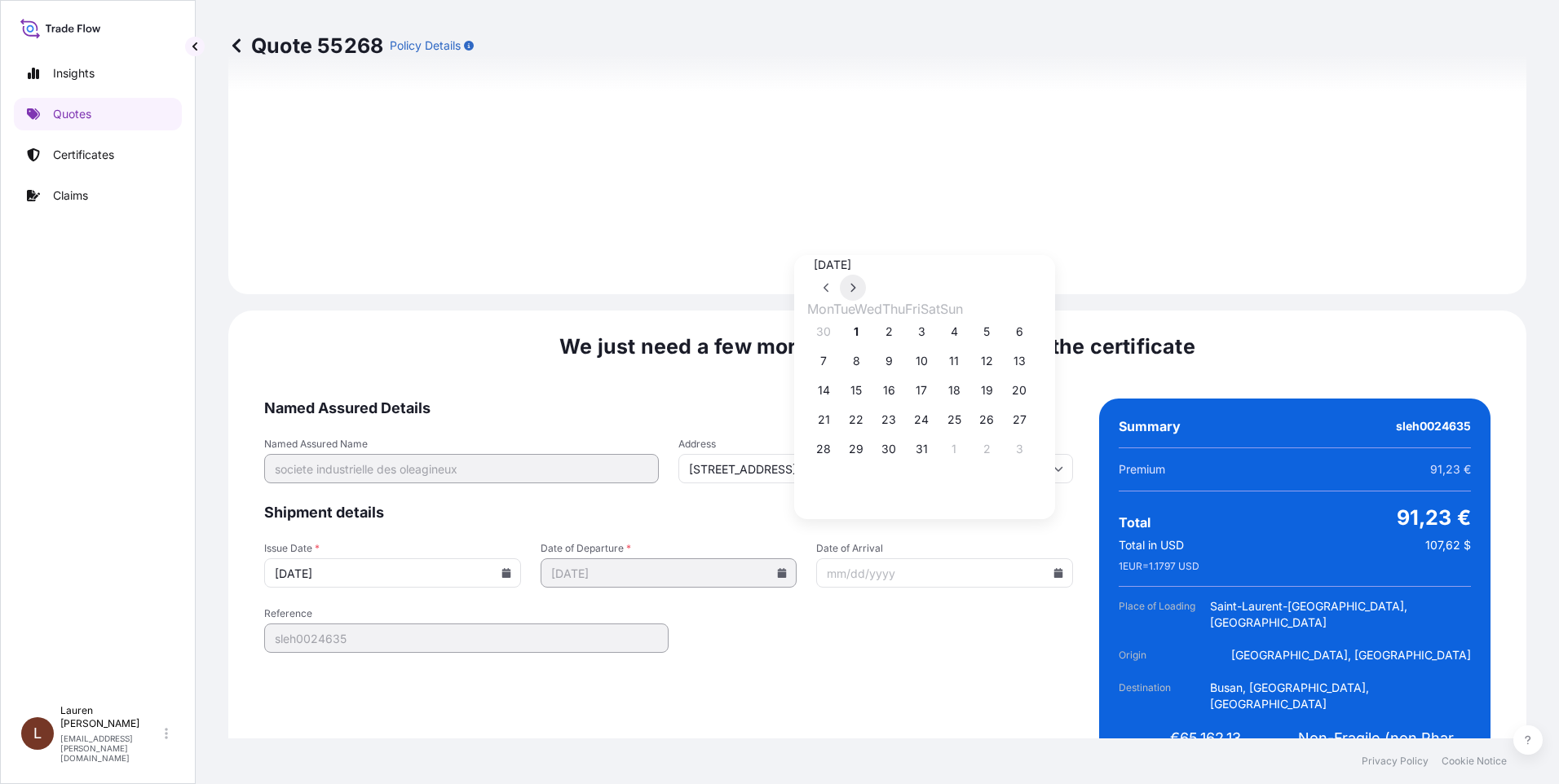 click at bounding box center (853, 288) 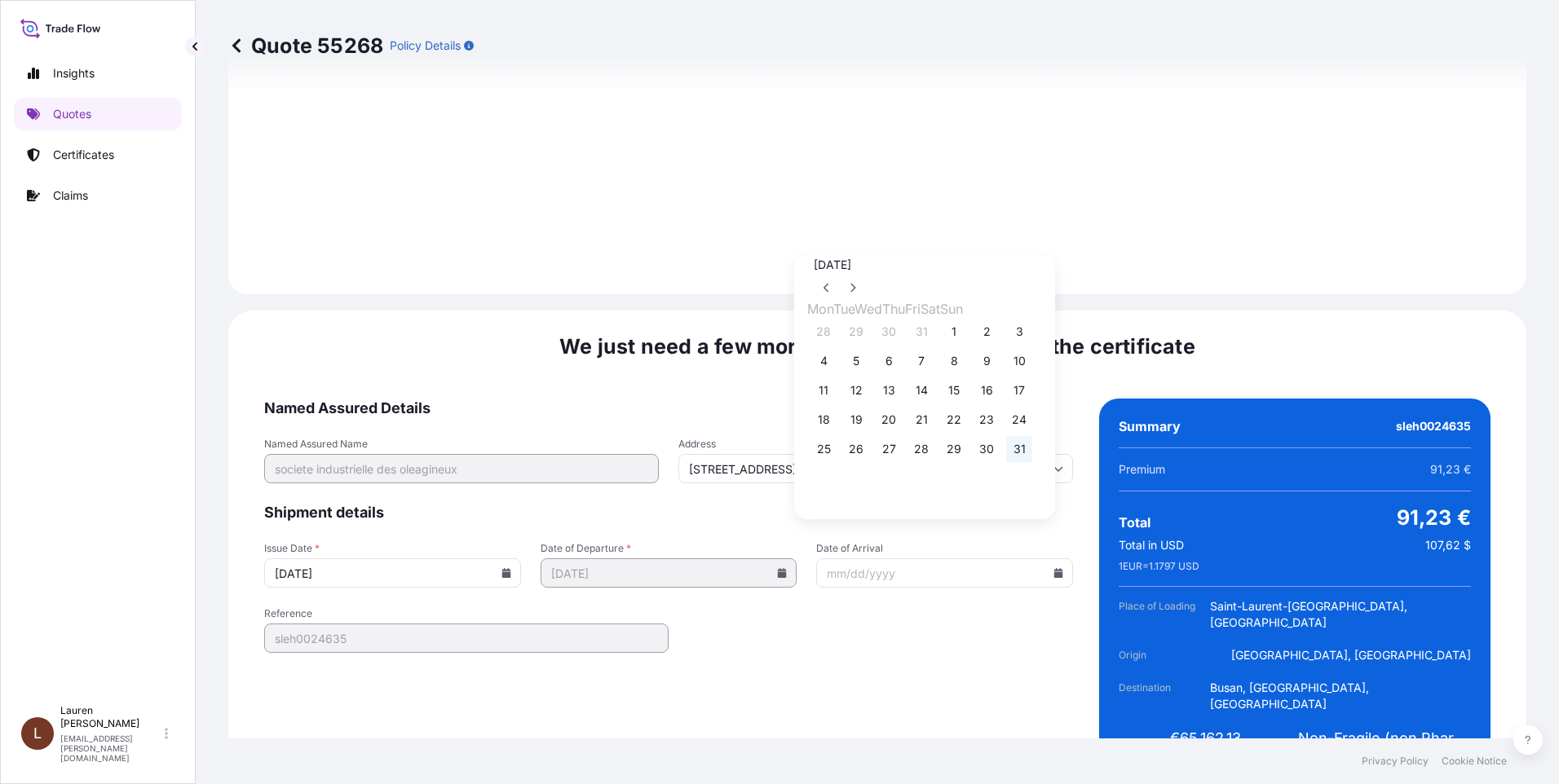 click on "31" at bounding box center [1019, 449] 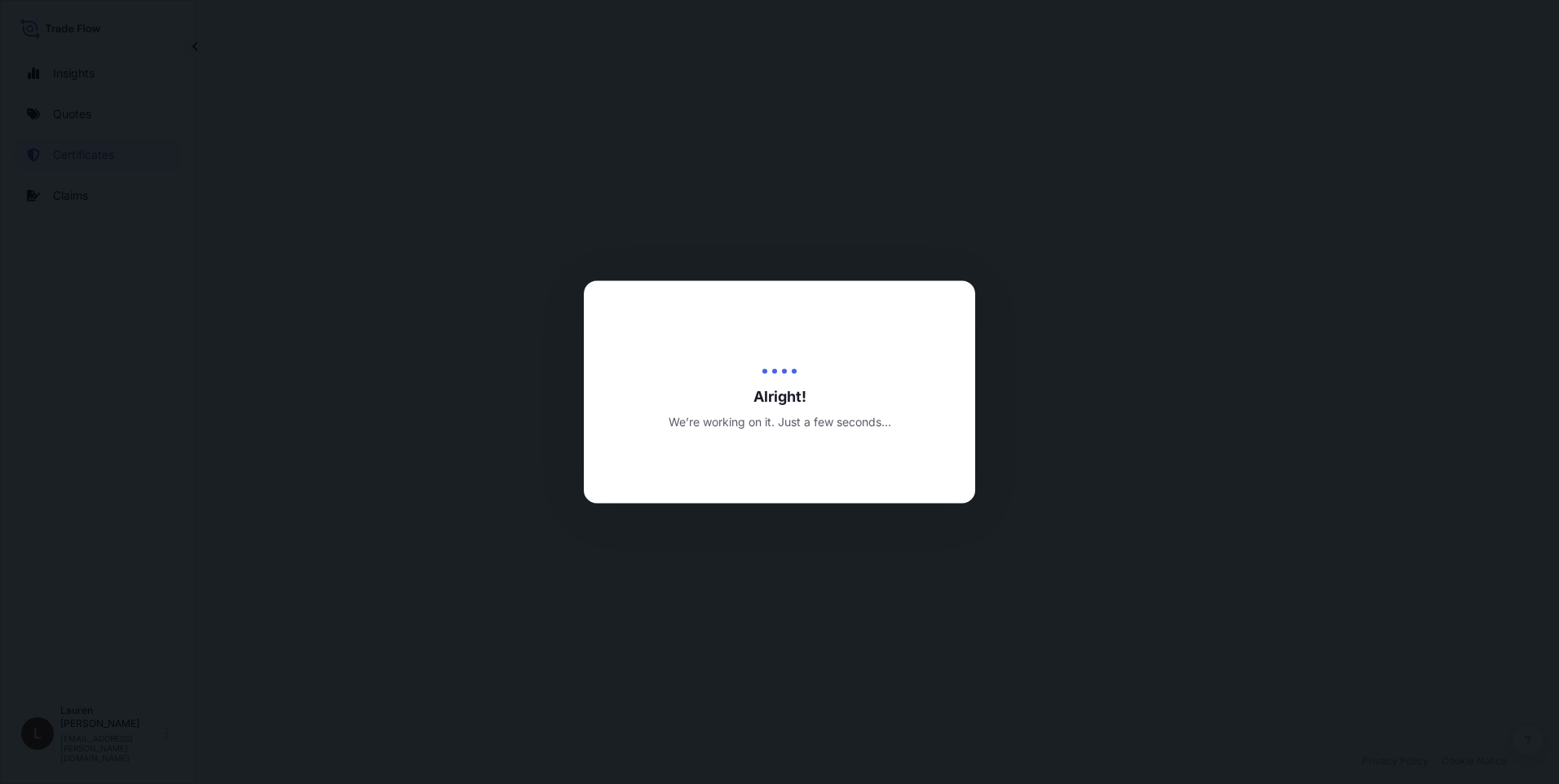 scroll, scrollTop: 0, scrollLeft: 0, axis: both 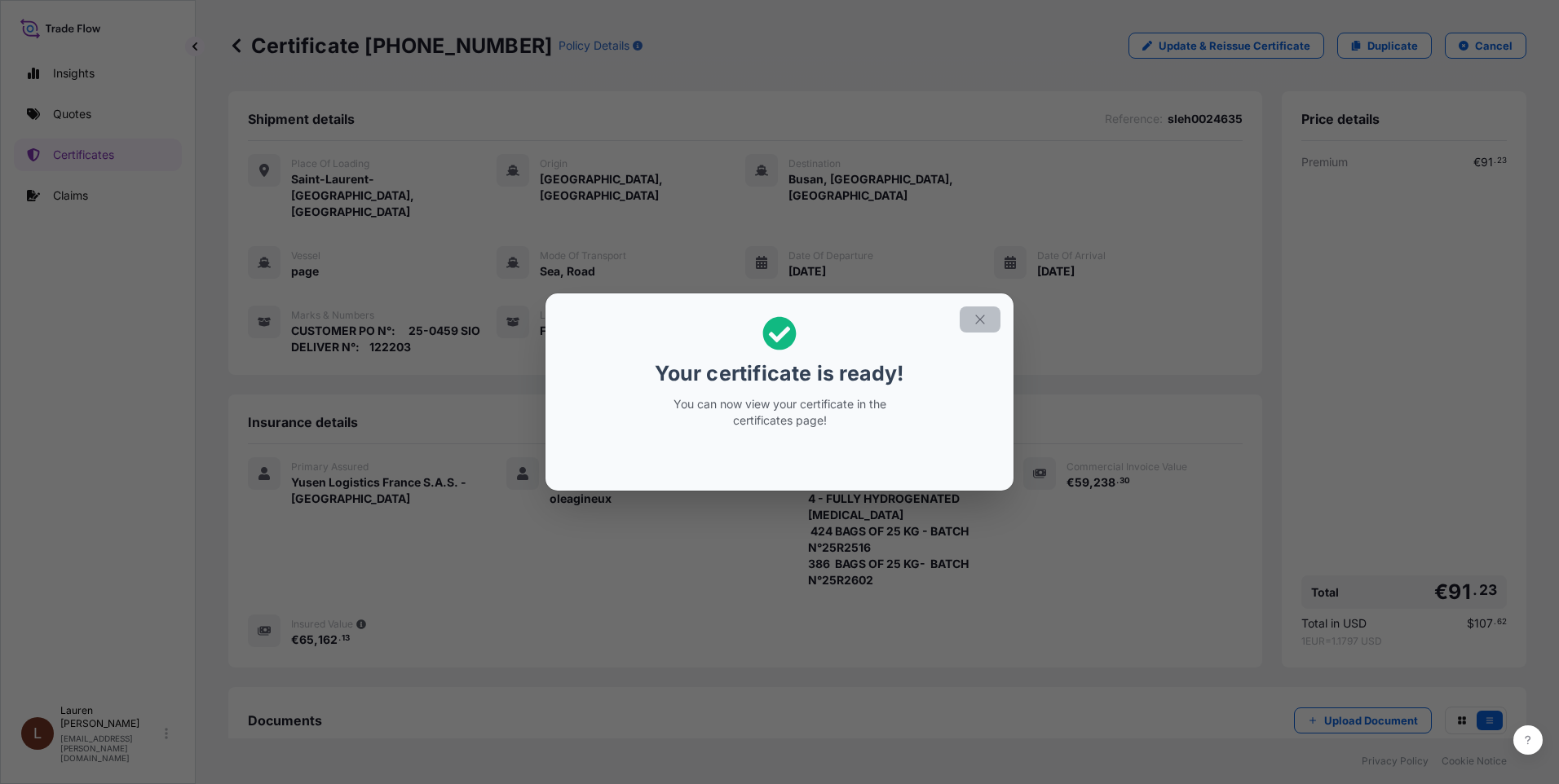 click 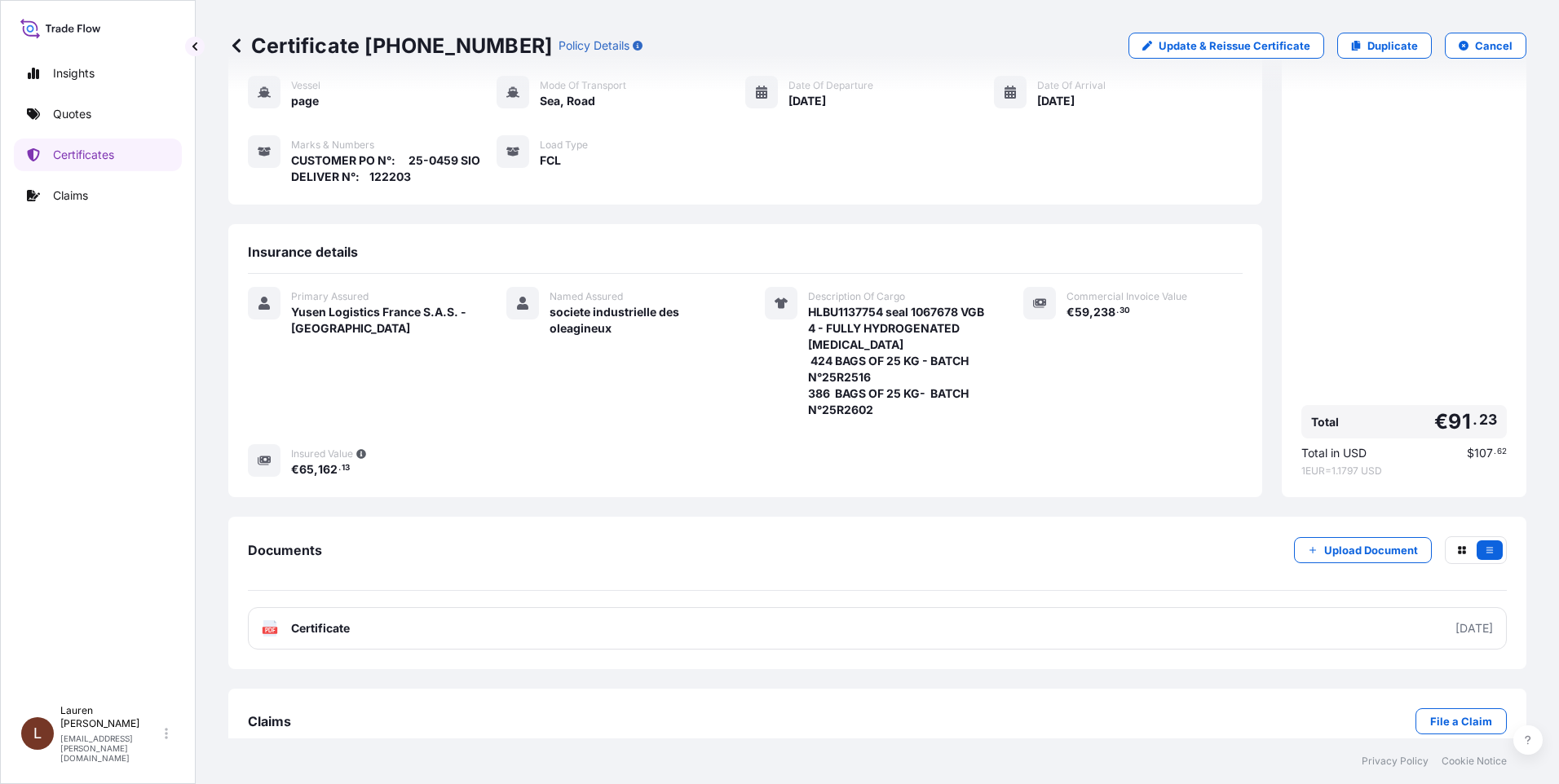 scroll, scrollTop: 187, scrollLeft: 0, axis: vertical 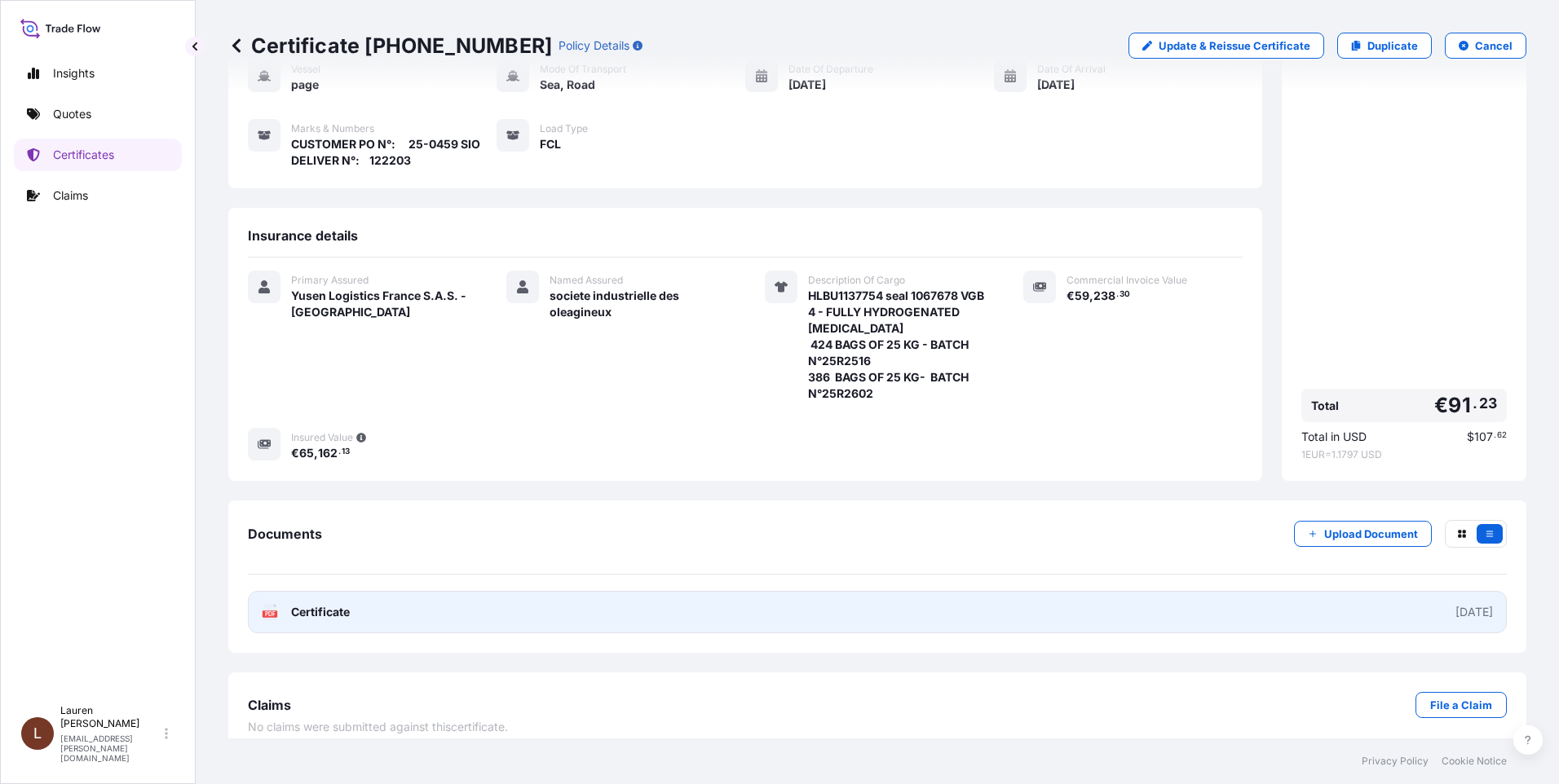 click on "PDF Certificate 2025-07-01" at bounding box center [877, 612] 